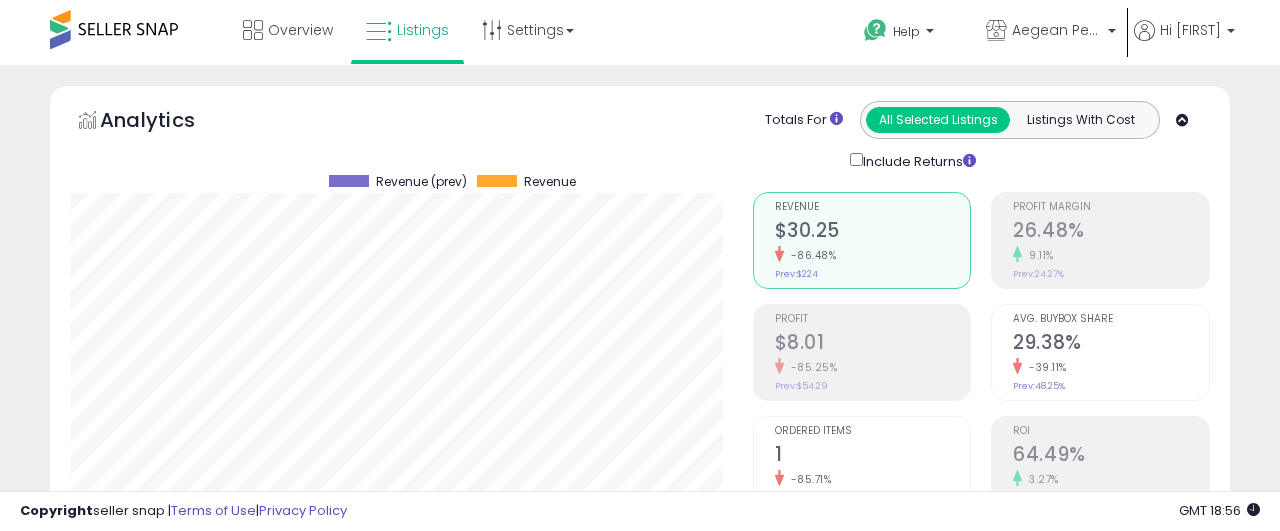 select on "********" 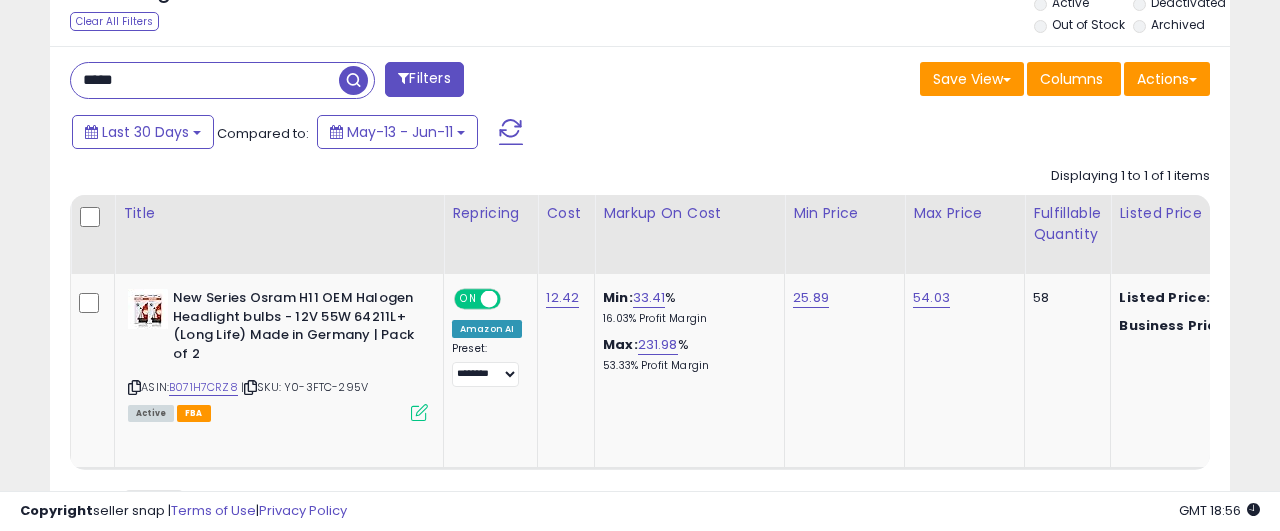 scroll, scrollTop: 827, scrollLeft: 0, axis: vertical 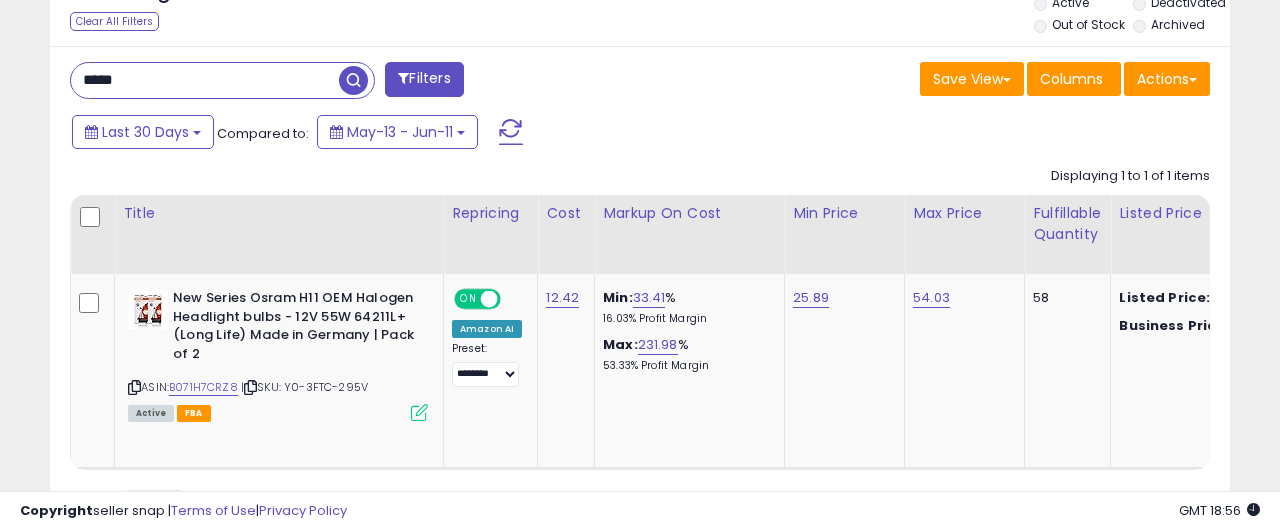 click on "*****" at bounding box center (205, 80) 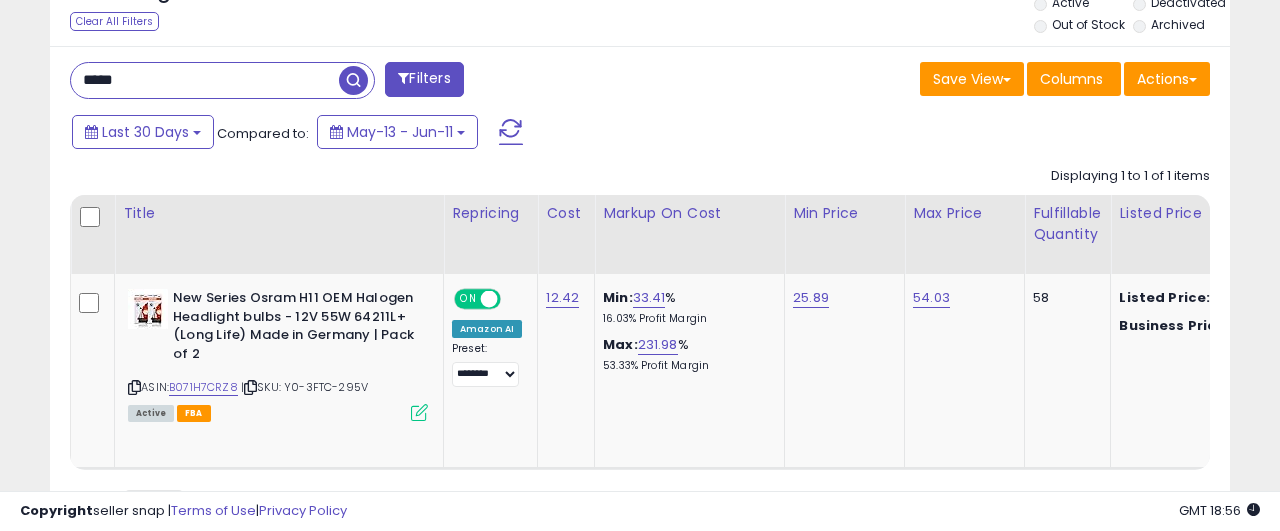 paste on "*****" 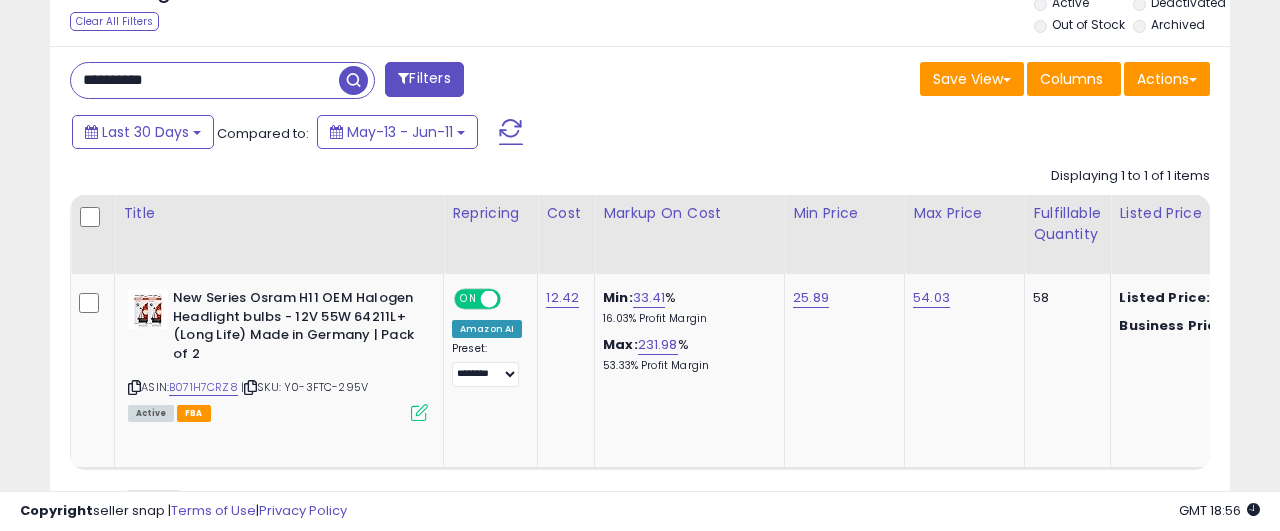 type on "**********" 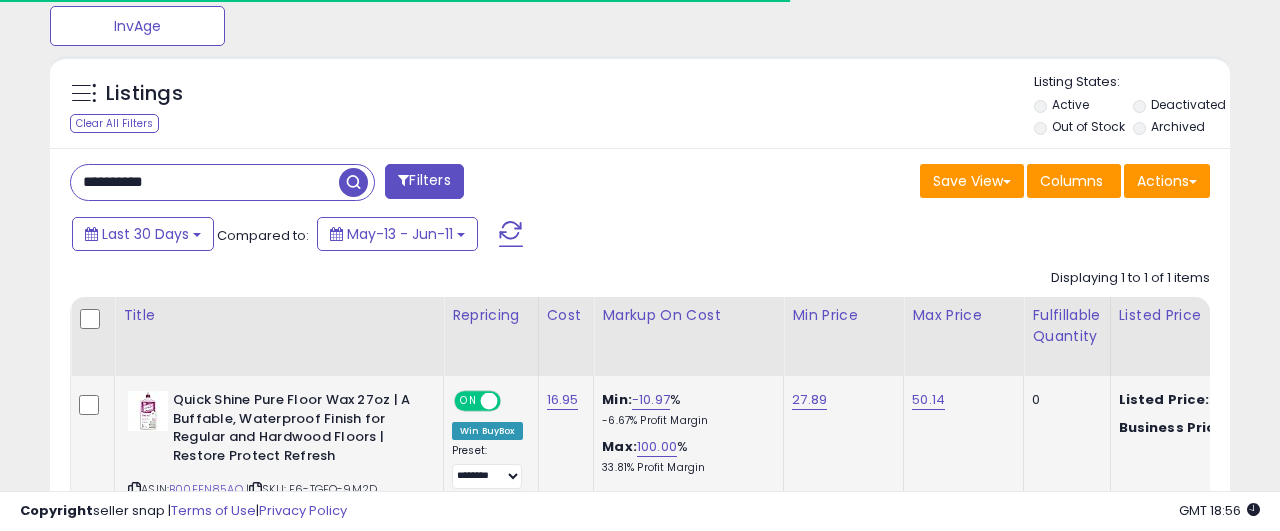 scroll, scrollTop: 827, scrollLeft: 0, axis: vertical 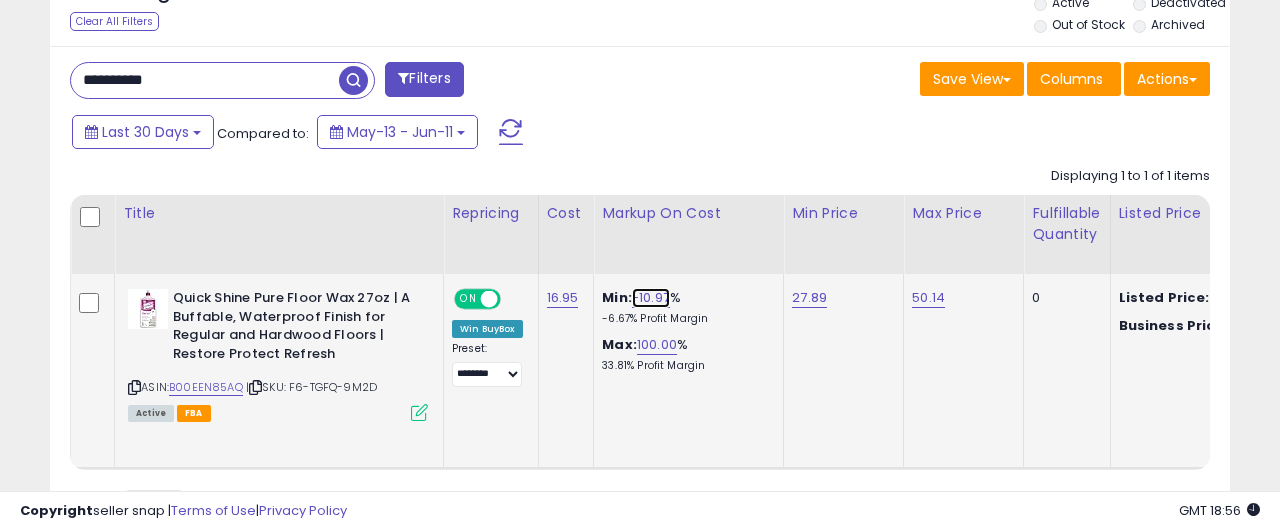 click on "-10.97" at bounding box center [651, 298] 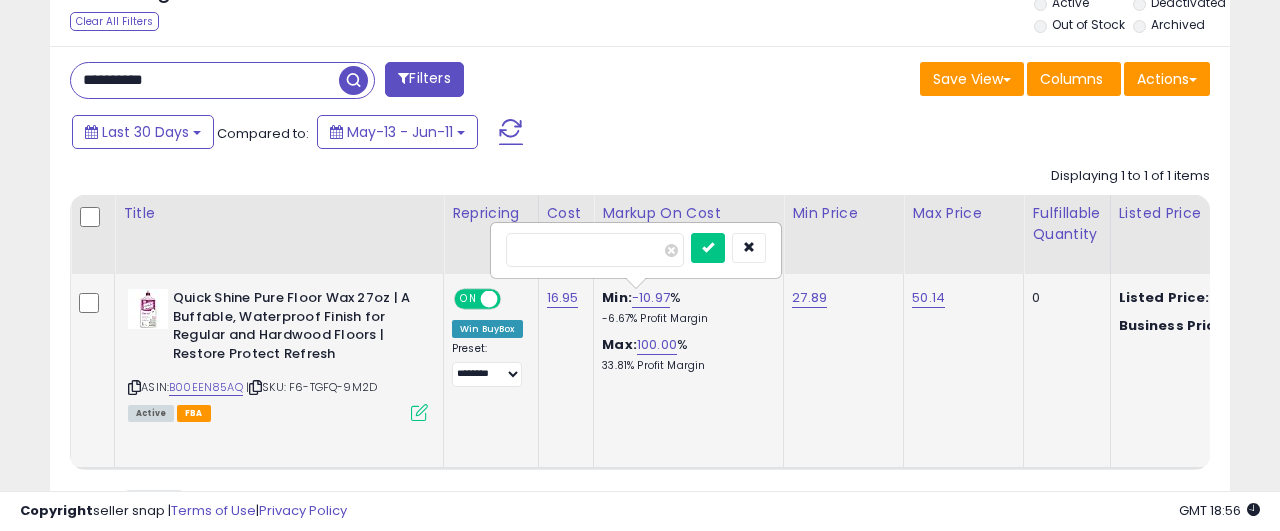 click on "******" at bounding box center [595, 250] 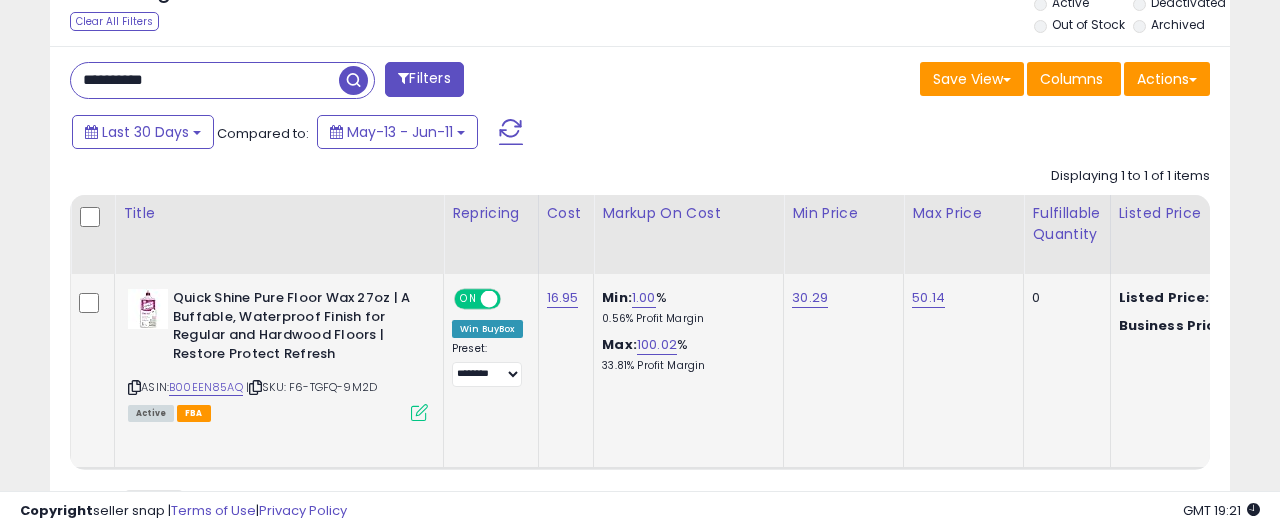 click on "**********" at bounding box center [205, 80] 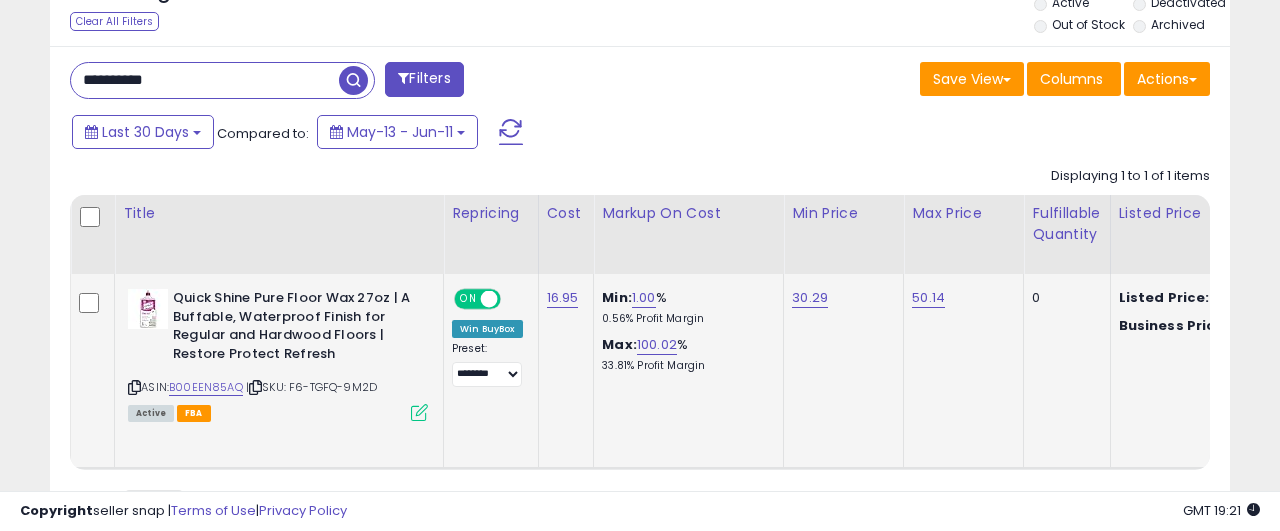 paste 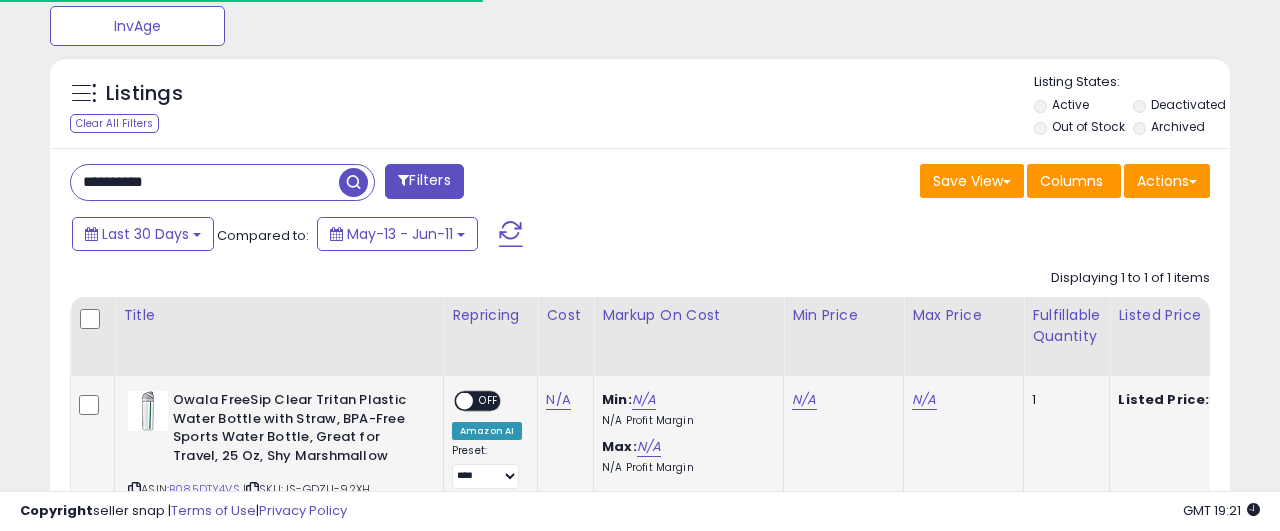 scroll, scrollTop: 920, scrollLeft: 0, axis: vertical 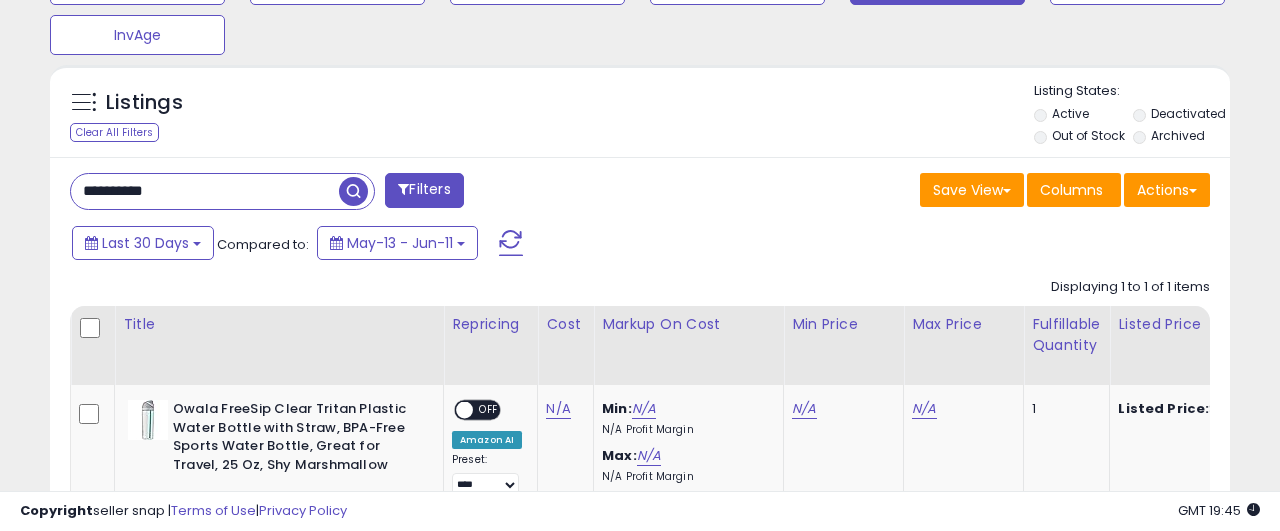 click on "**********" at bounding box center [205, 191] 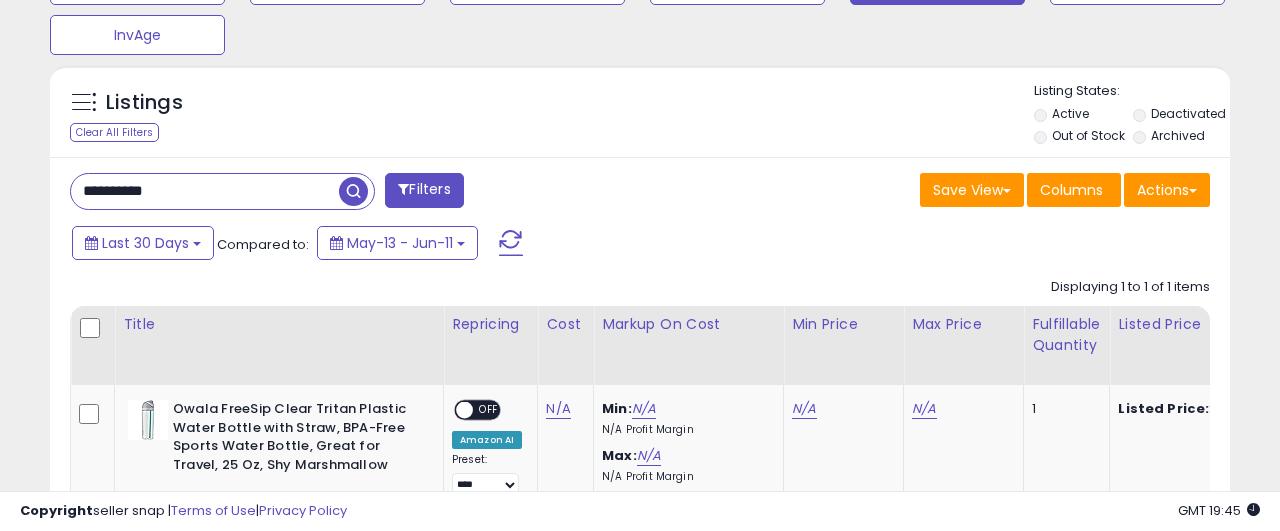 paste 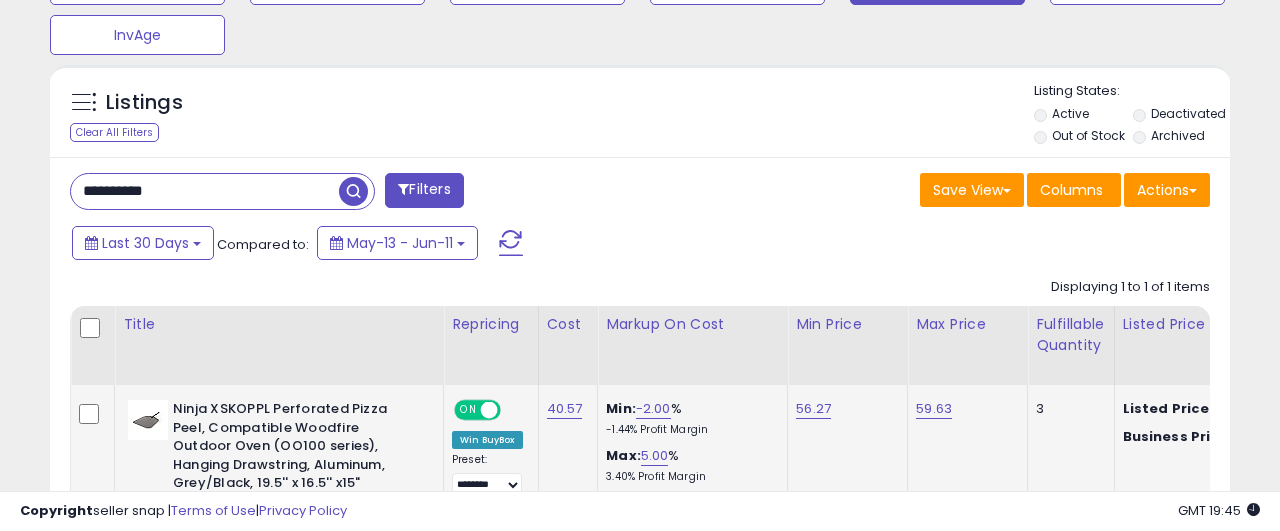 scroll, scrollTop: 999590, scrollLeft: 999317, axis: both 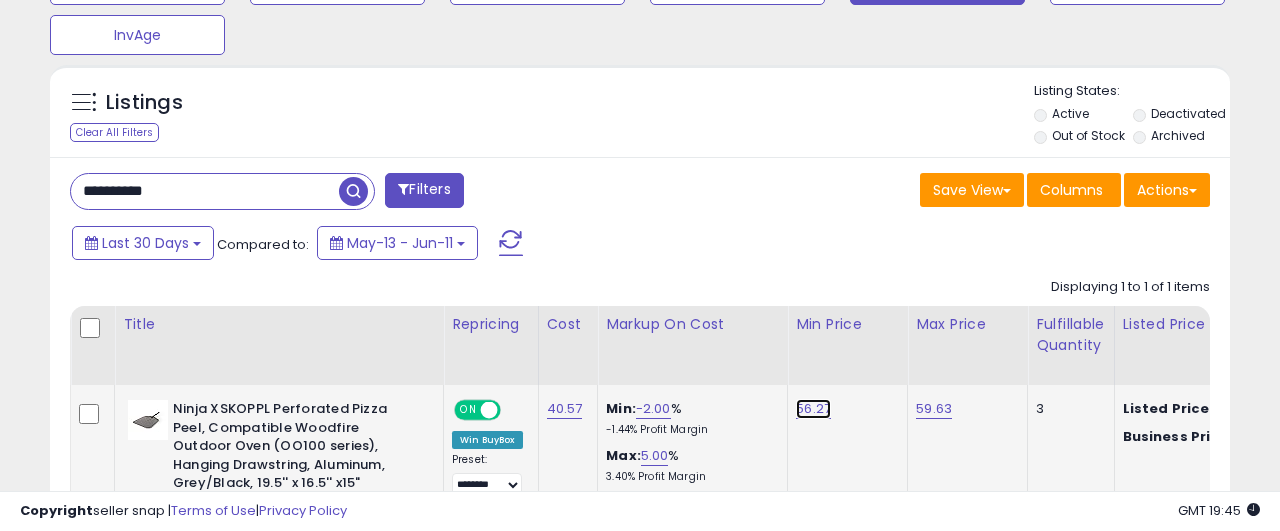 click on "56.27" at bounding box center [813, 409] 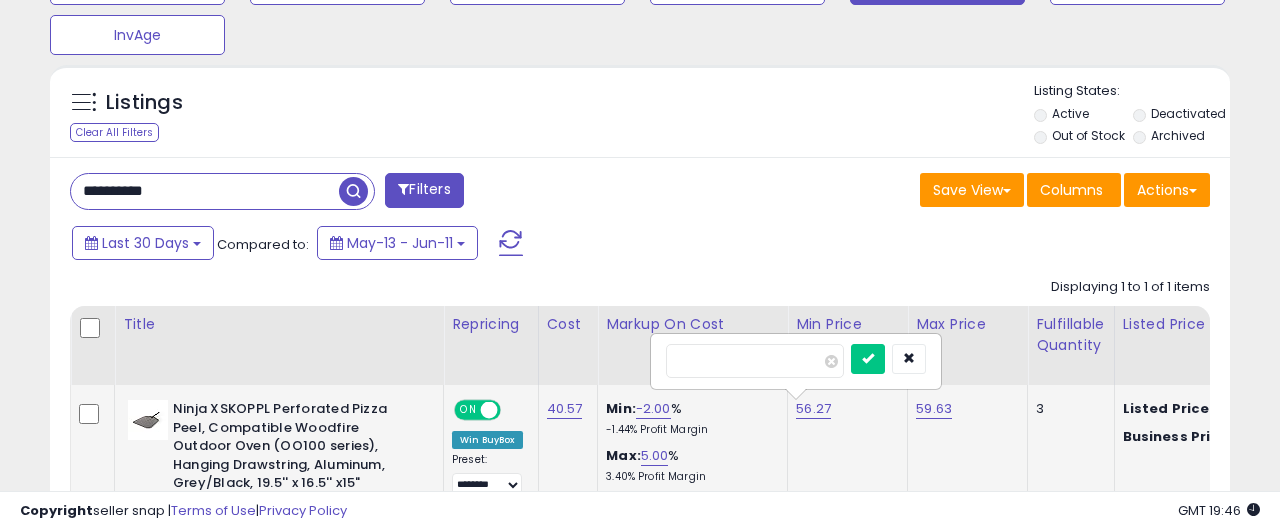 click on "*****" at bounding box center (755, 361) 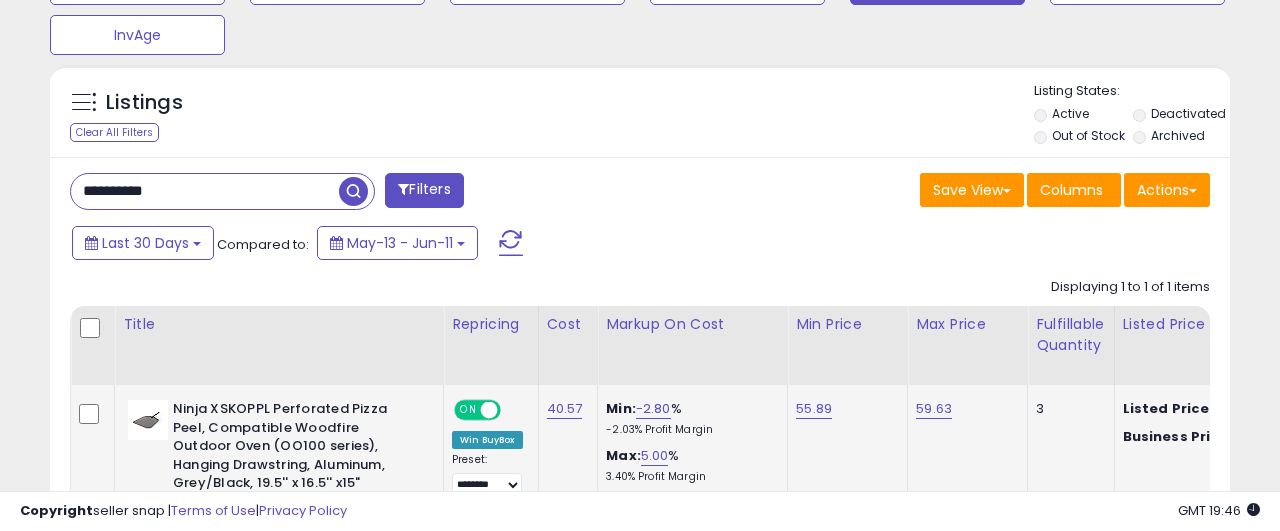 click on "**********" at bounding box center [205, 191] 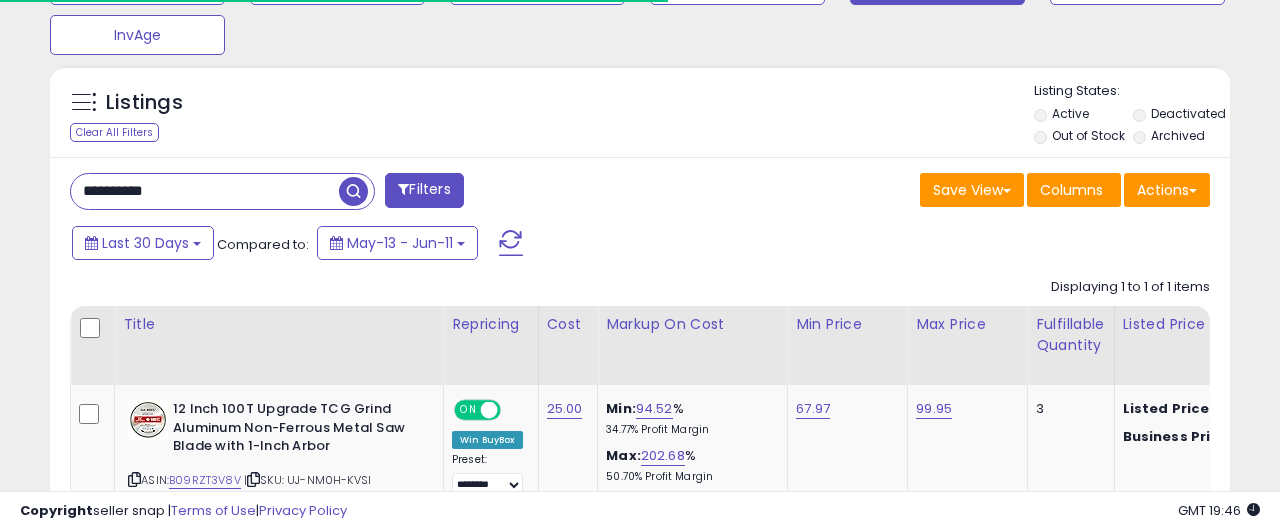 scroll, scrollTop: 818, scrollLeft: 0, axis: vertical 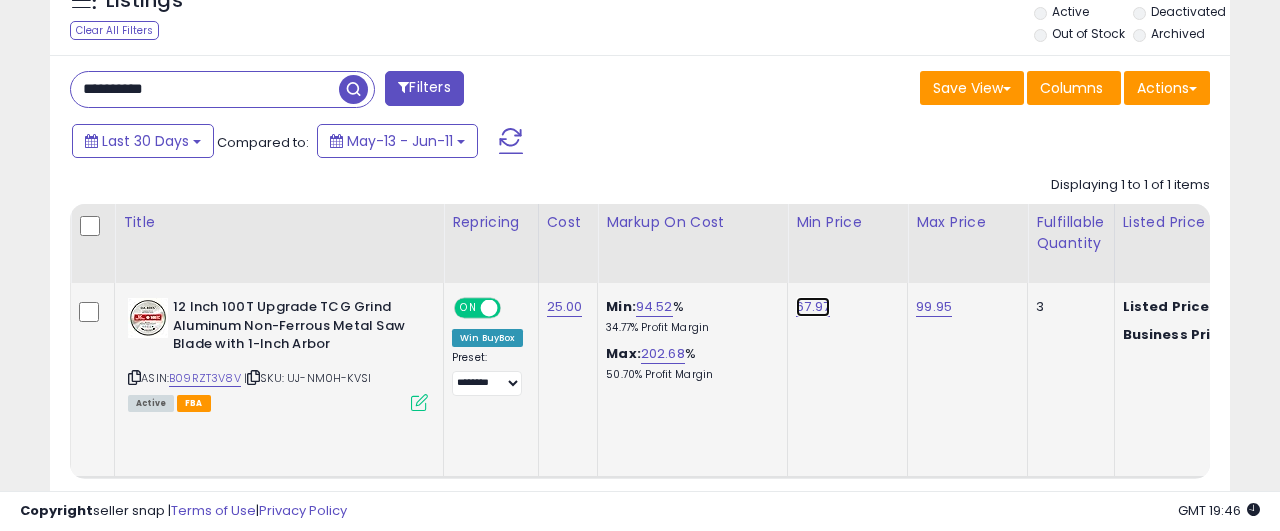 click on "67.97" at bounding box center (813, 307) 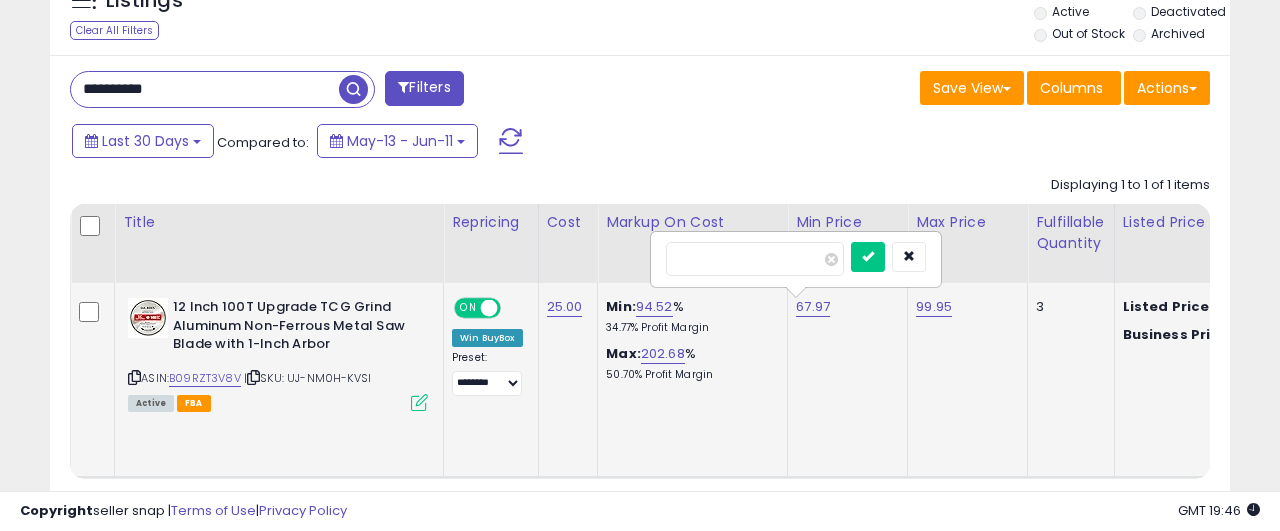 click on "*****" at bounding box center [755, 259] 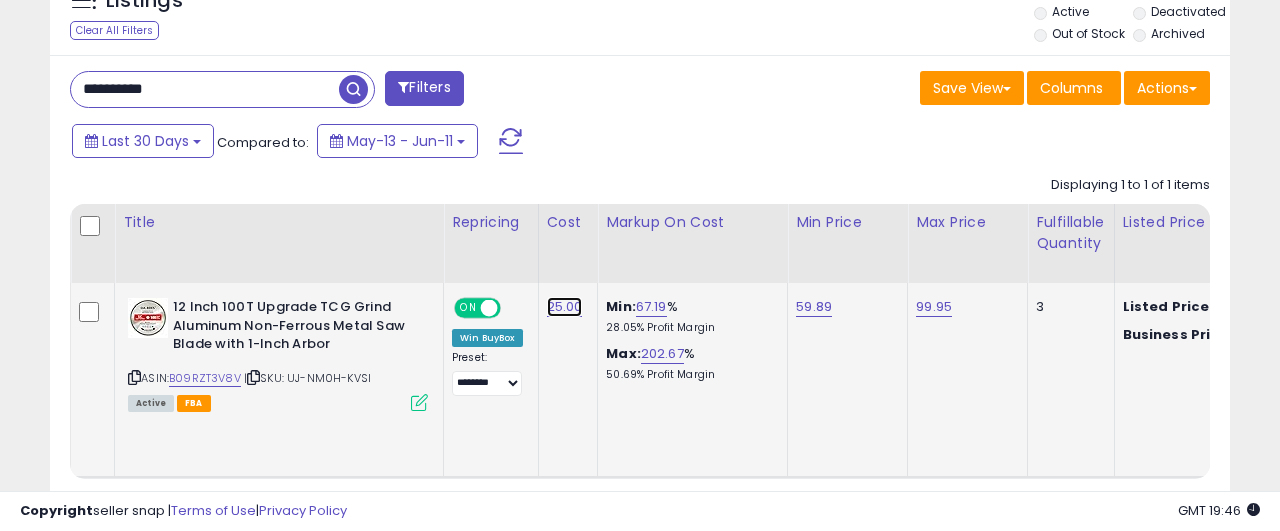 click on "25.00" at bounding box center (565, 307) 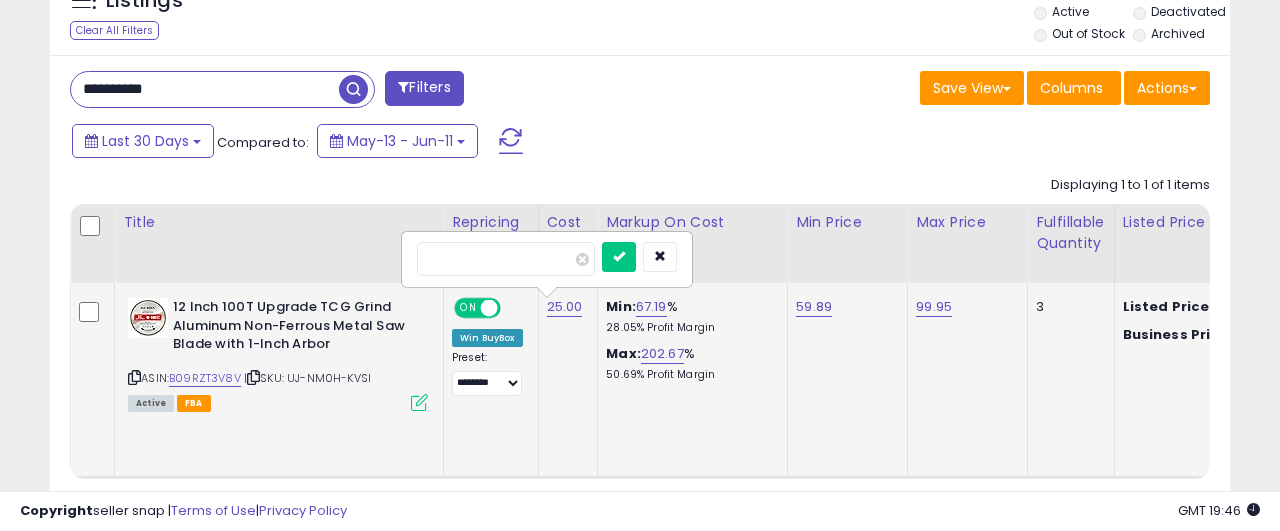 click on "*****" at bounding box center (506, 259) 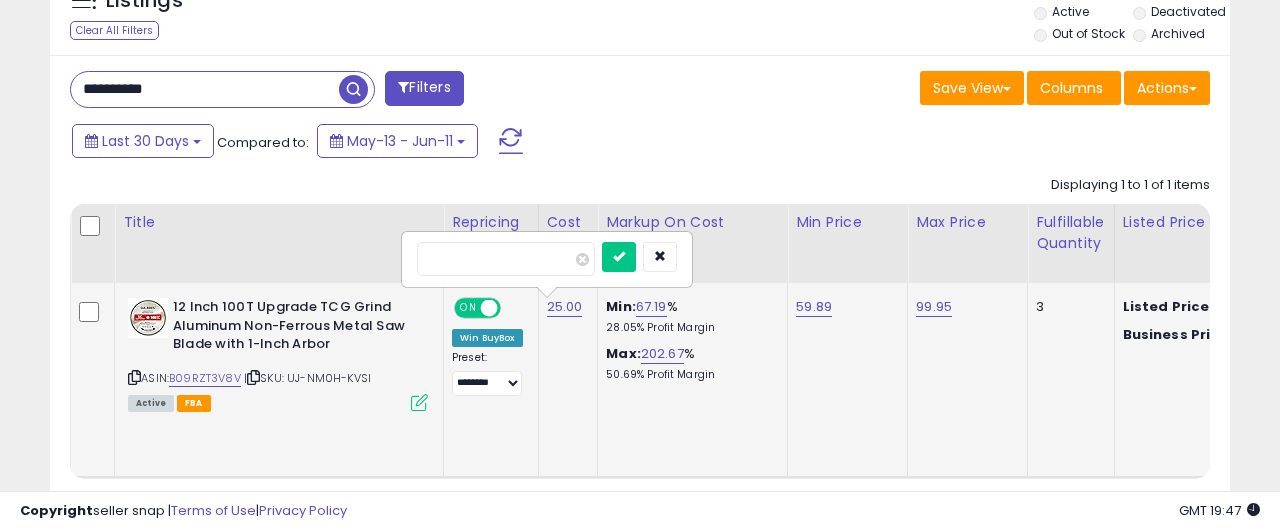 type on "*****" 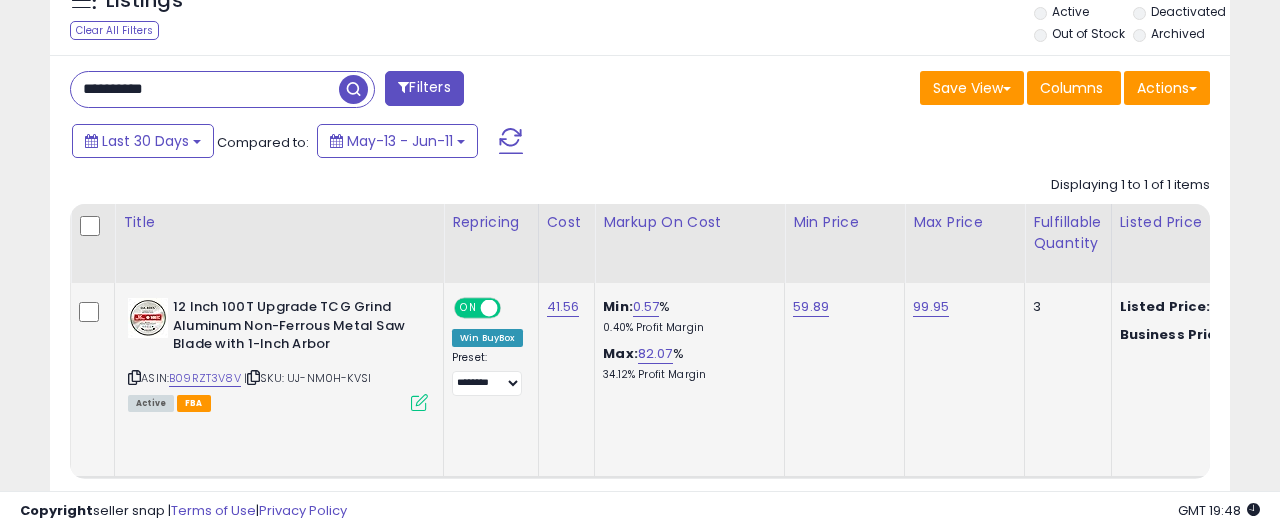 scroll, scrollTop: 920, scrollLeft: 0, axis: vertical 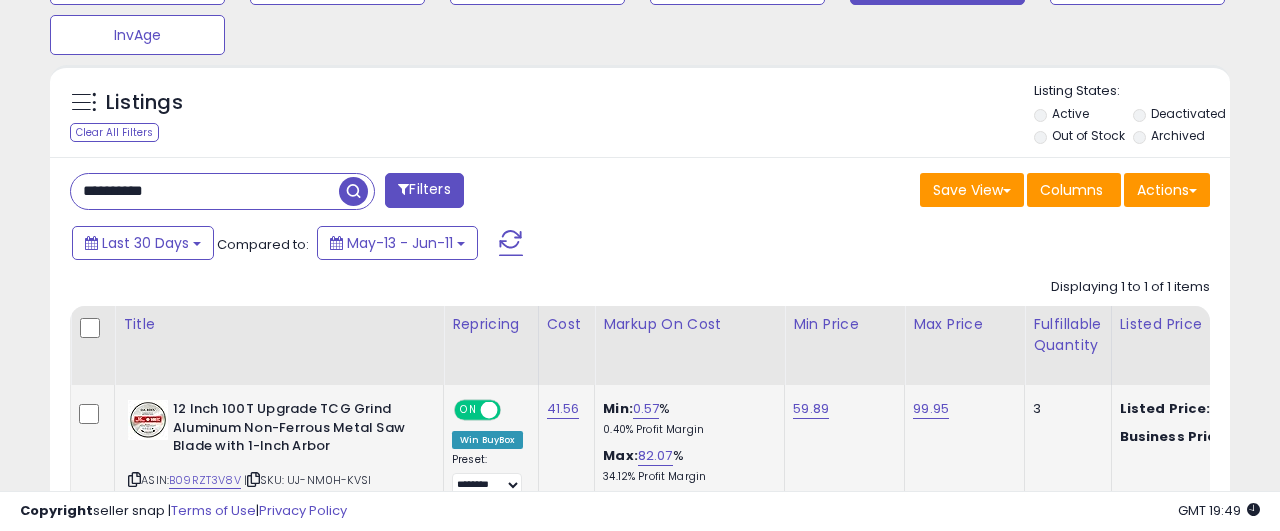 click on "**********" at bounding box center (205, 191) 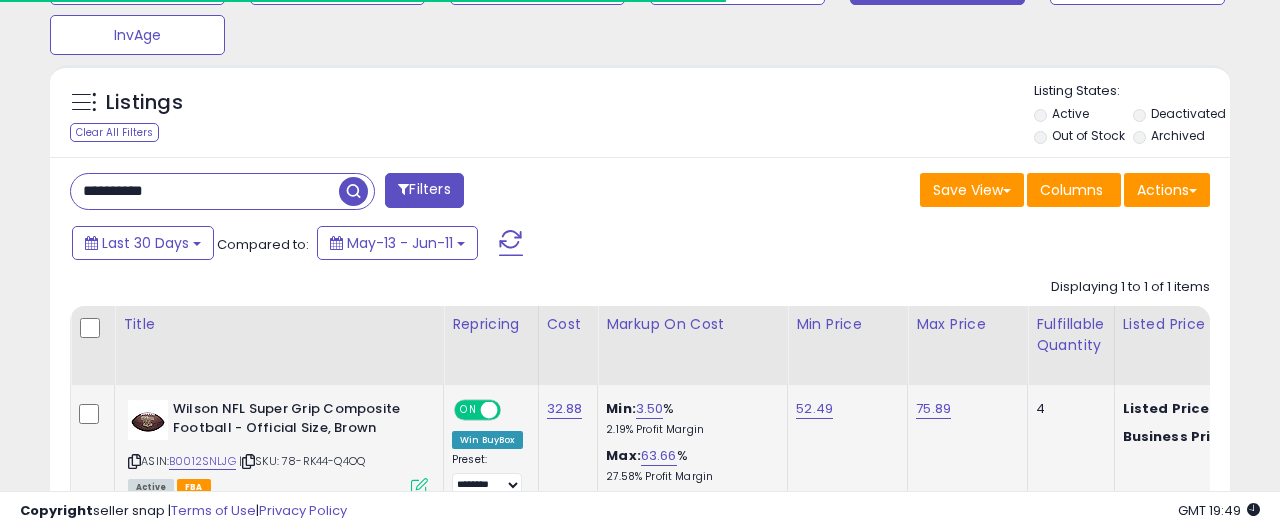 scroll, scrollTop: 920, scrollLeft: 0, axis: vertical 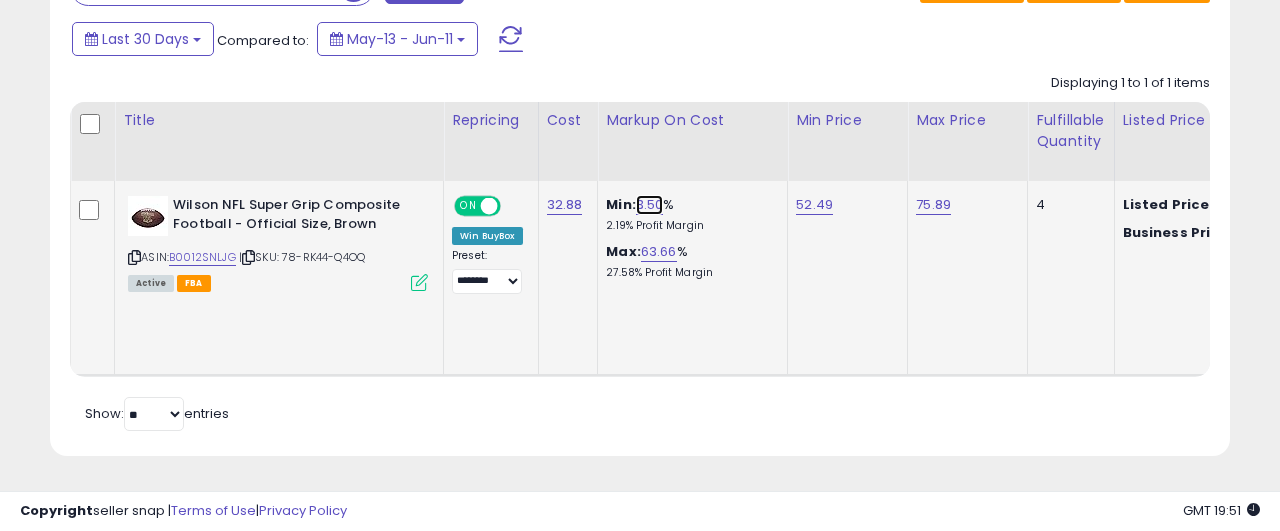 click on "3.50" at bounding box center [650, 205] 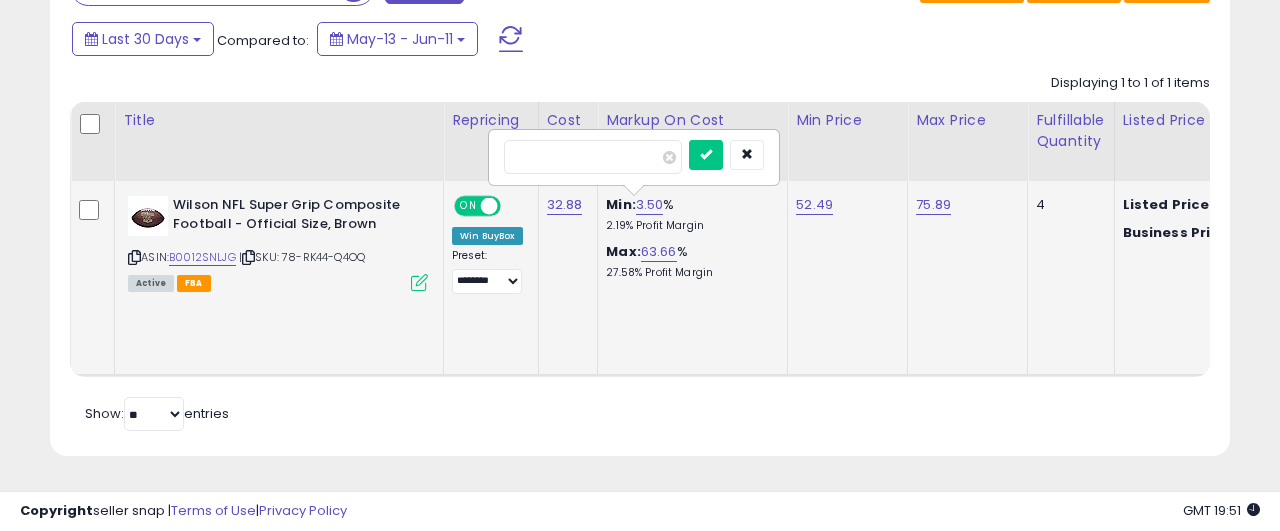 click on "****" at bounding box center [593, 157] 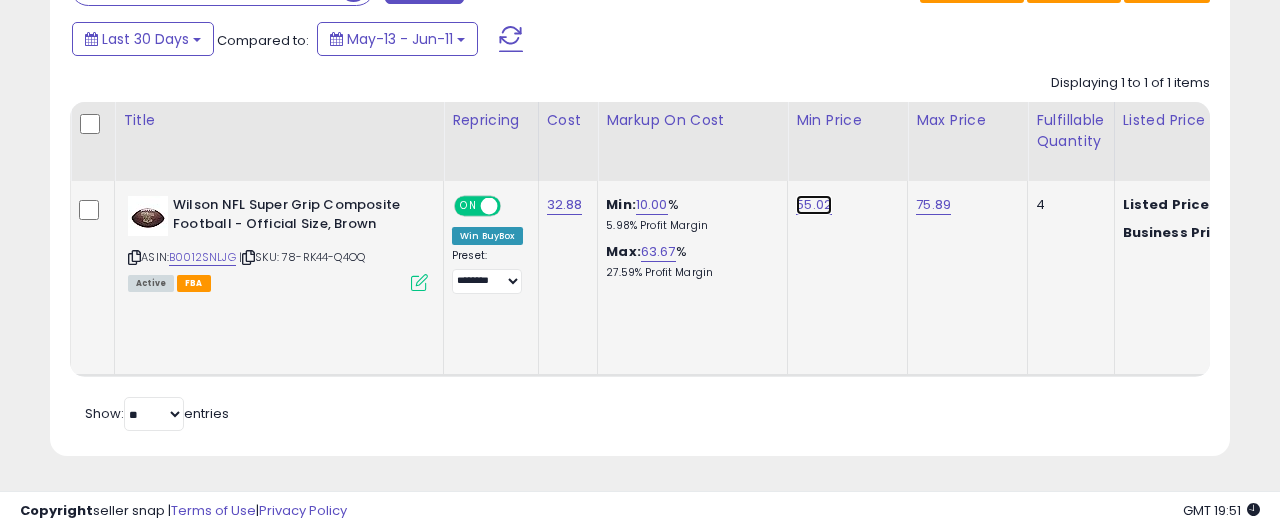 click on "55.02" at bounding box center (814, 205) 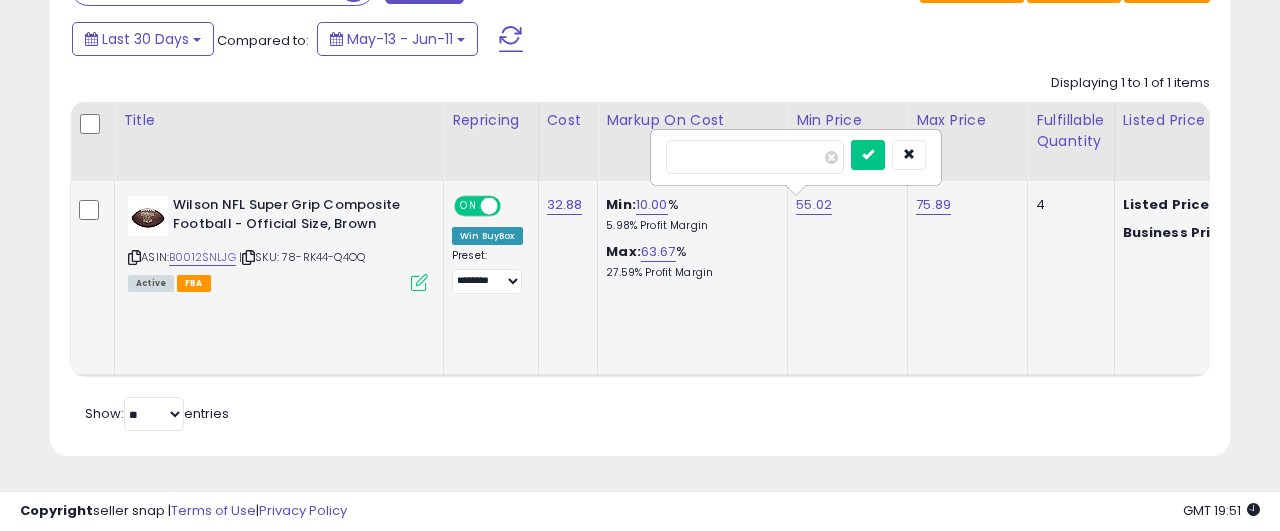 click on "*****" at bounding box center (755, 157) 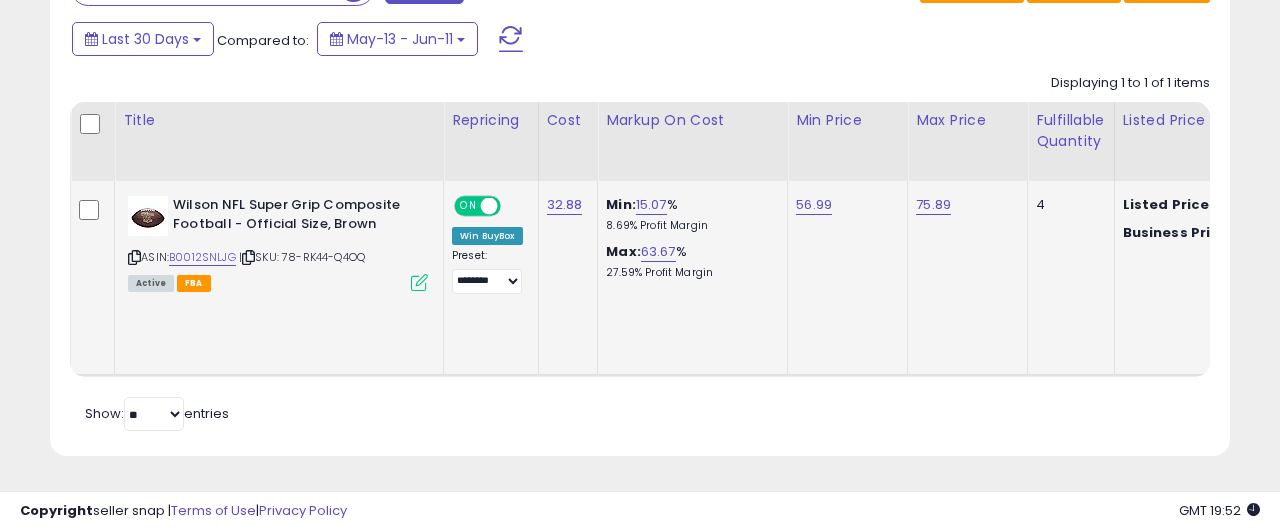 scroll, scrollTop: 716, scrollLeft: 0, axis: vertical 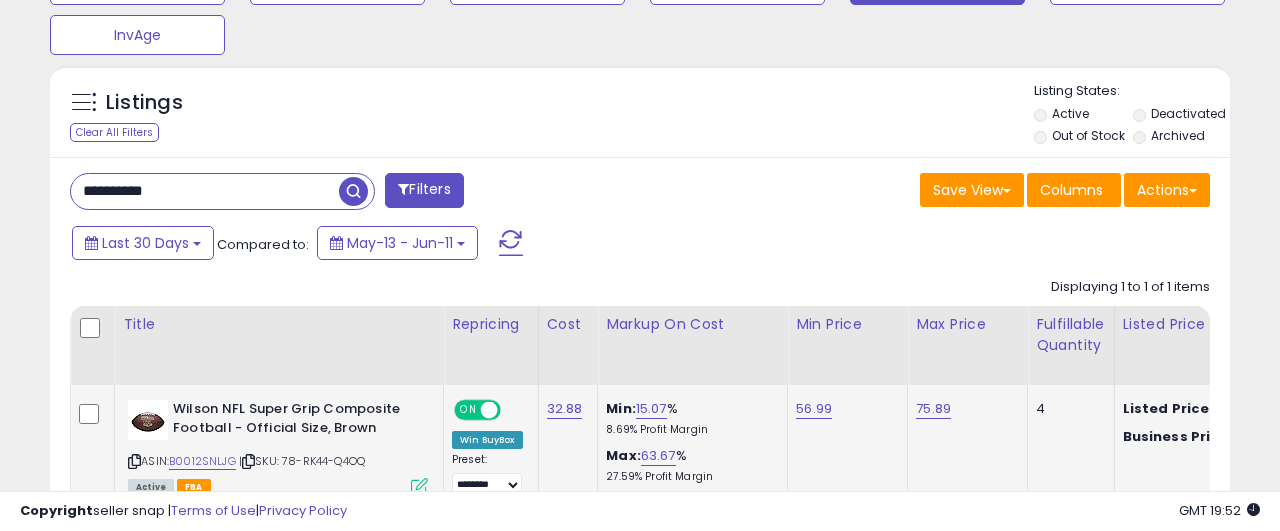 click on "**********" at bounding box center [222, 191] 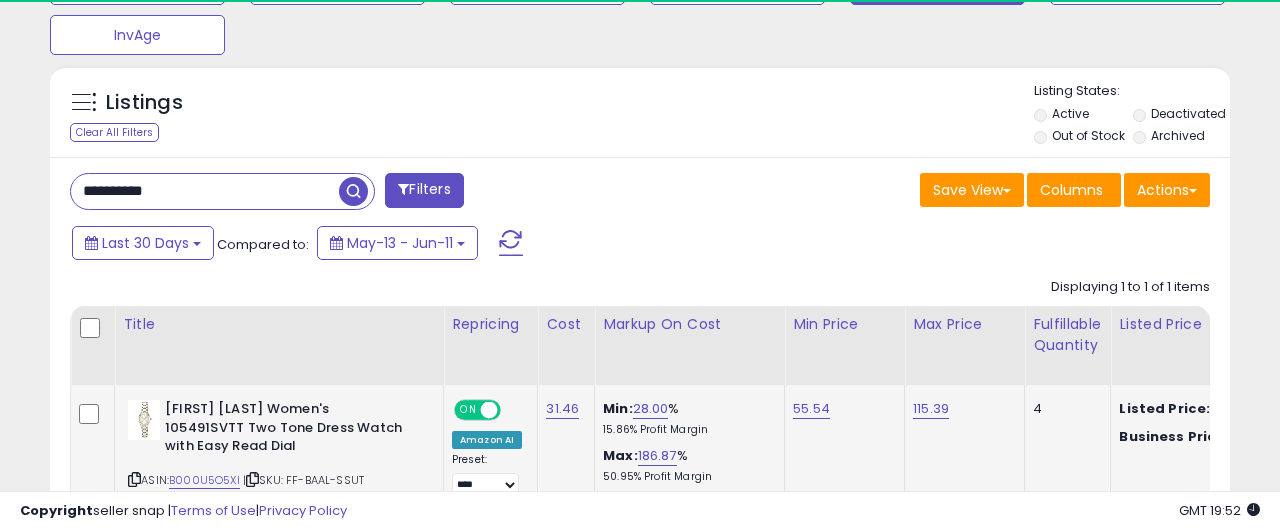 scroll, scrollTop: 999590, scrollLeft: 999317, axis: both 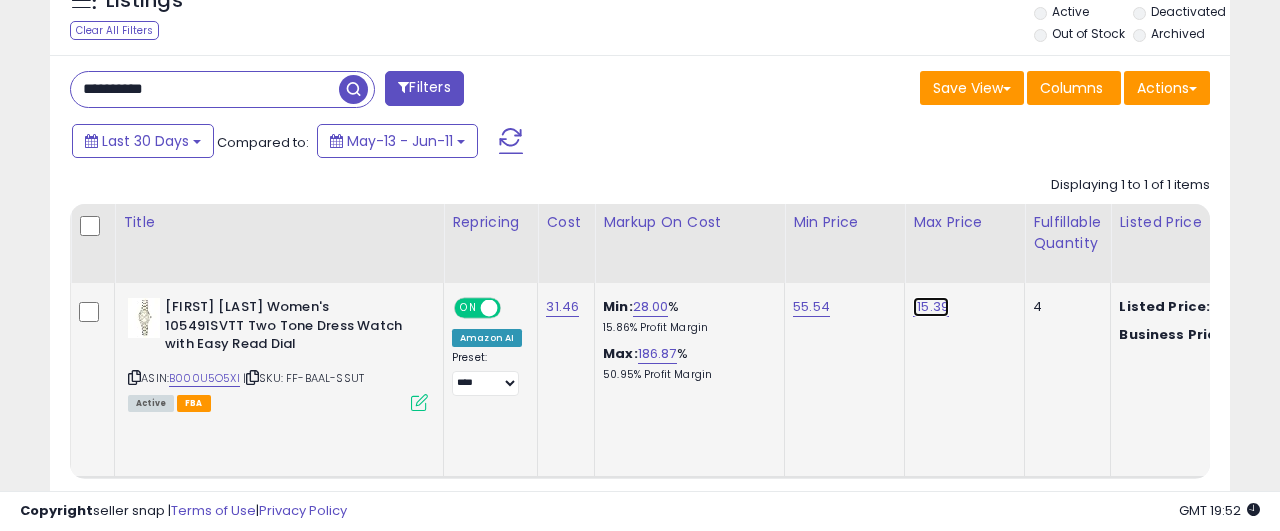 click on "115.39" at bounding box center [931, 307] 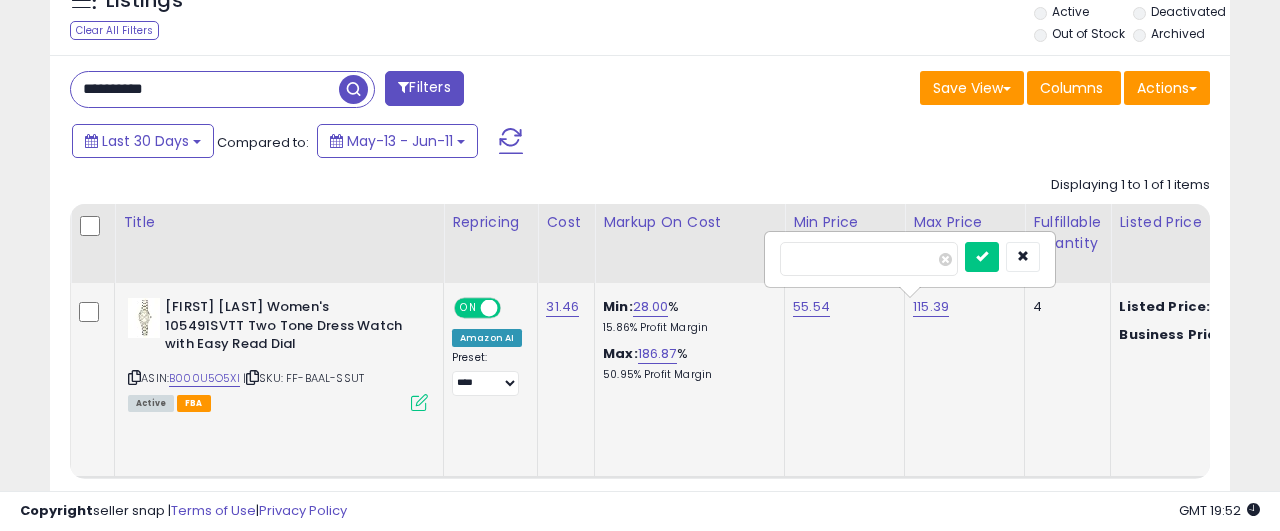 click on "******" at bounding box center [869, 259] 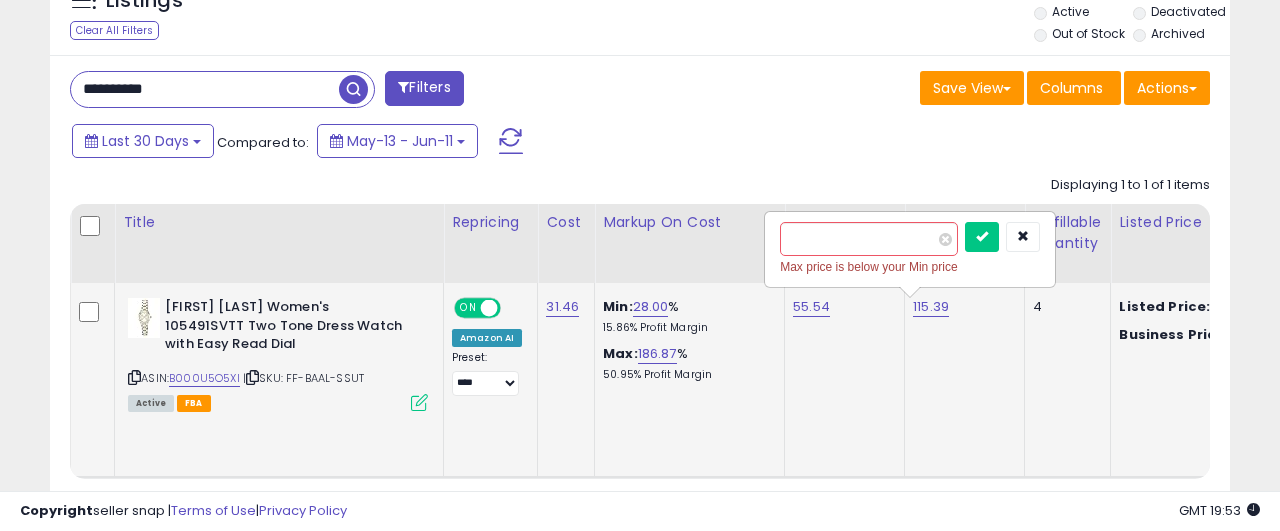 type on "*" 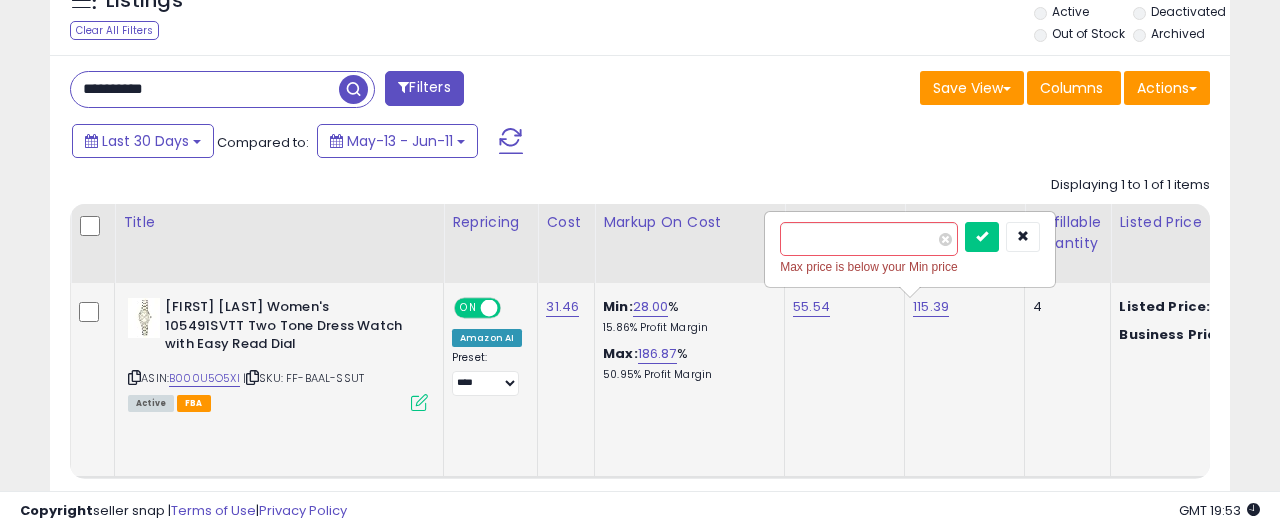 type on "*****" 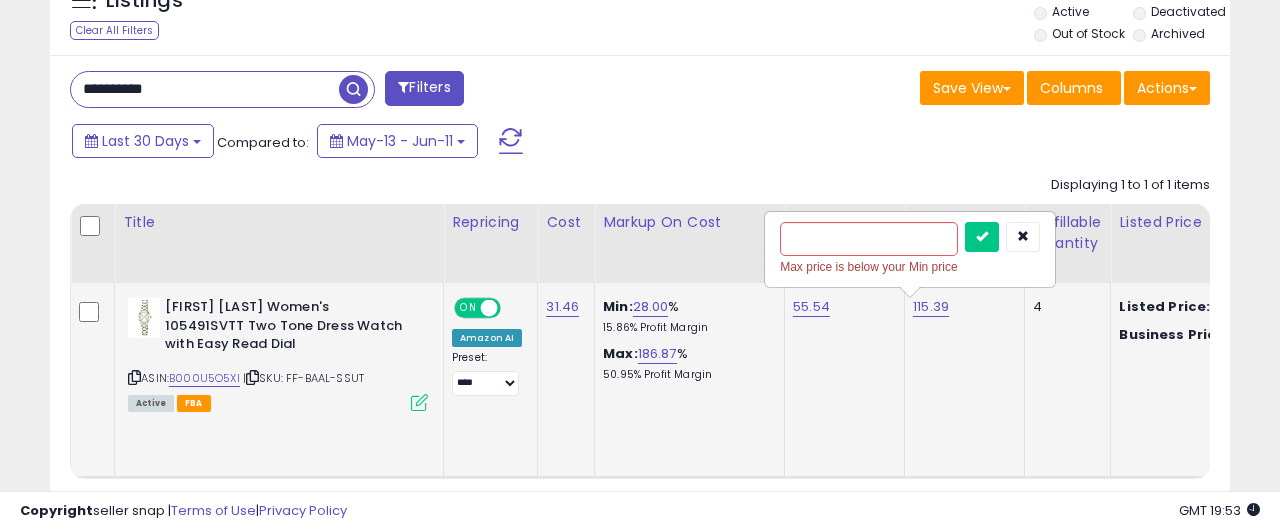 type on "*****" 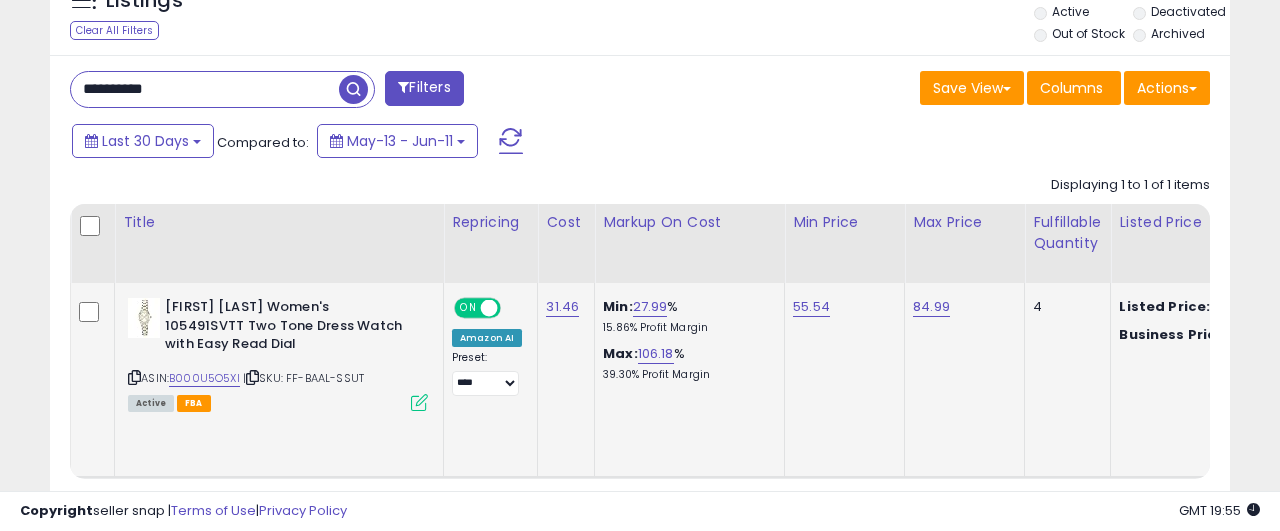 scroll, scrollTop: 920, scrollLeft: 0, axis: vertical 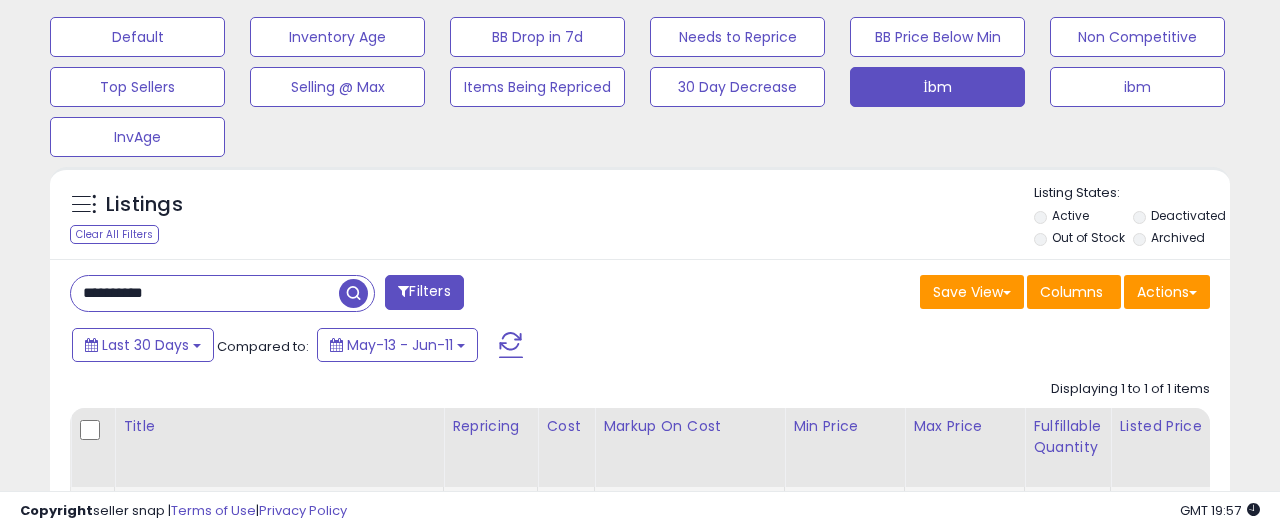 click on "**********" at bounding box center [205, 293] 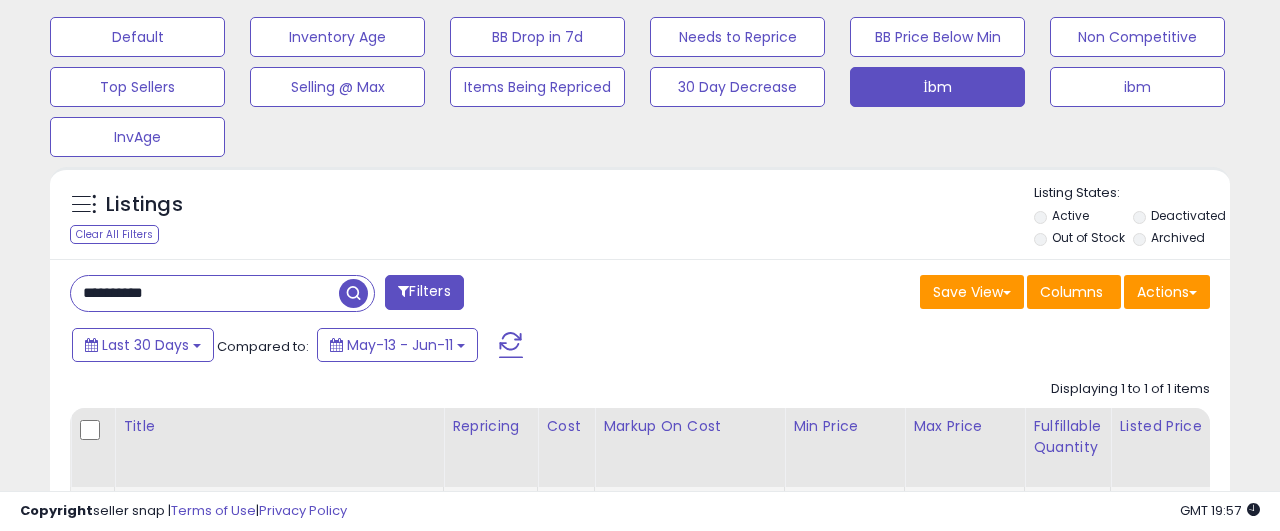 paste 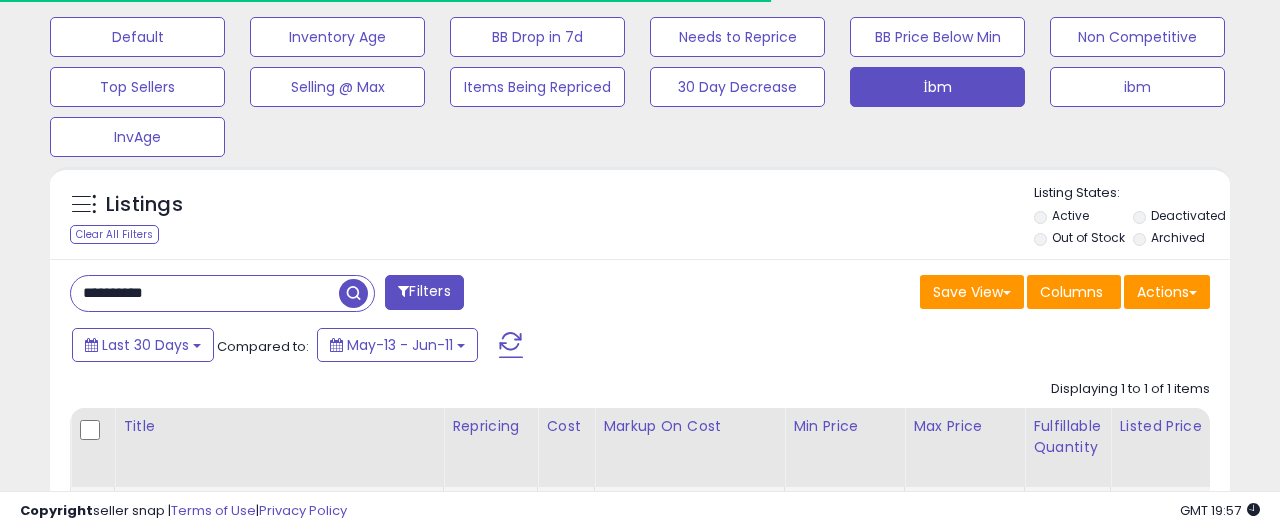 scroll, scrollTop: 818, scrollLeft: 0, axis: vertical 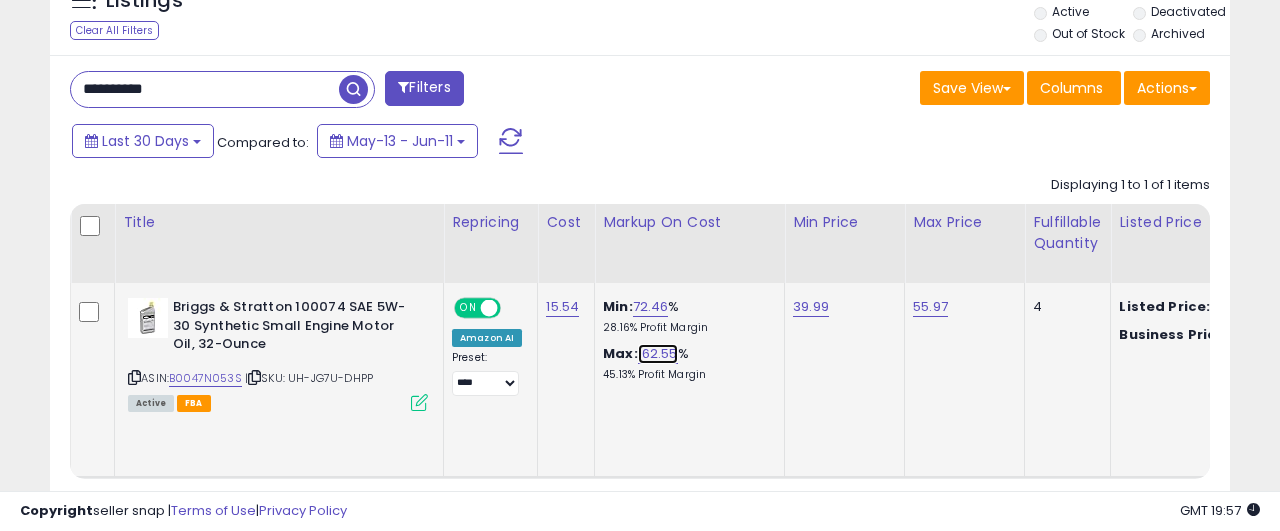 click on "162.55" at bounding box center [658, 354] 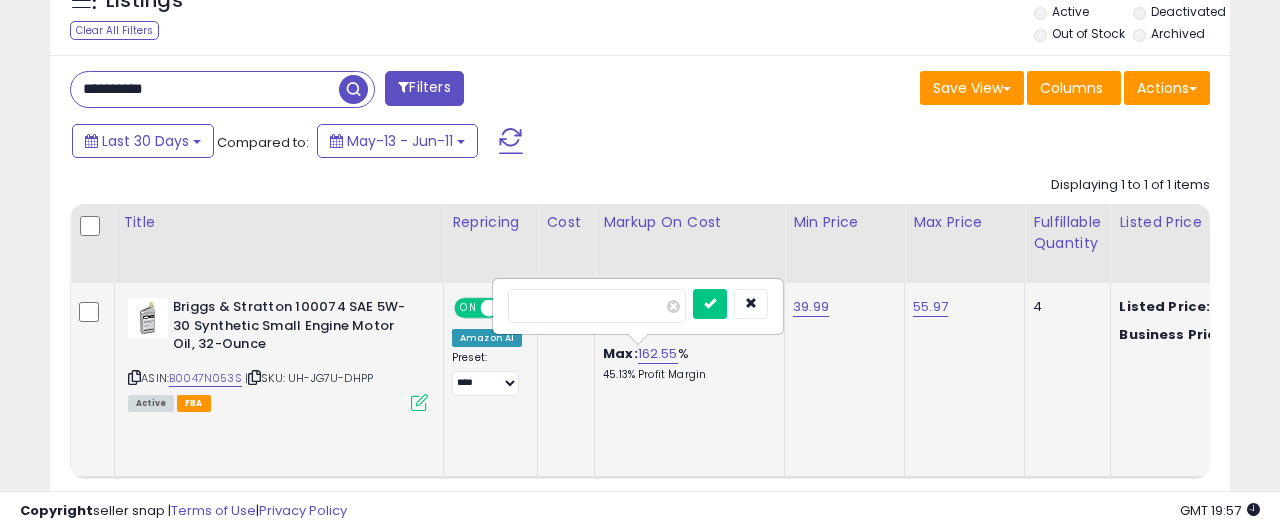 click on "******" at bounding box center [597, 306] 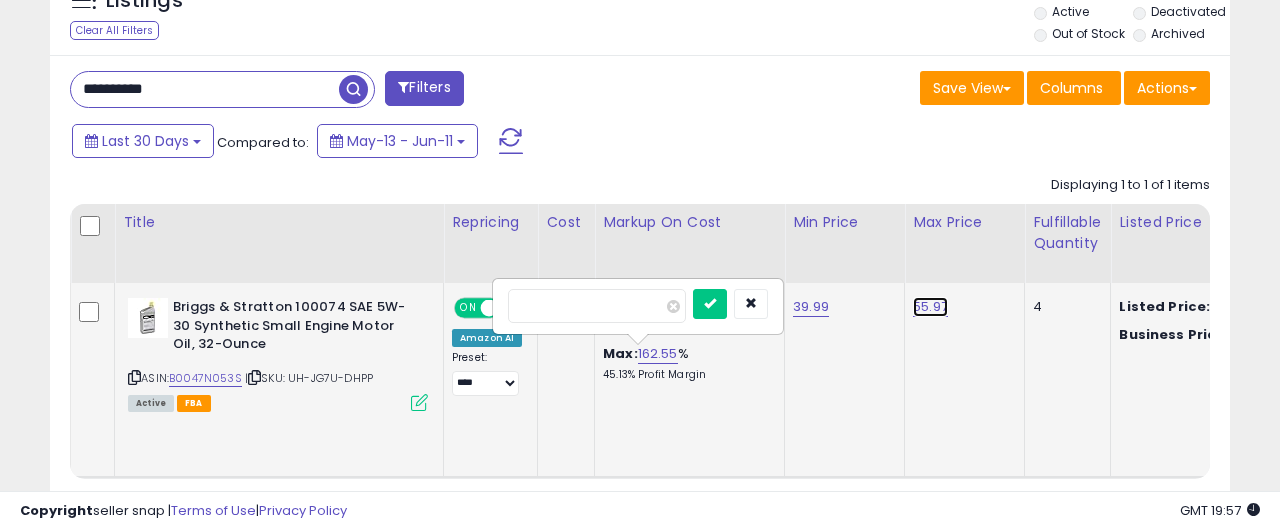 click on "55.97" at bounding box center [930, 307] 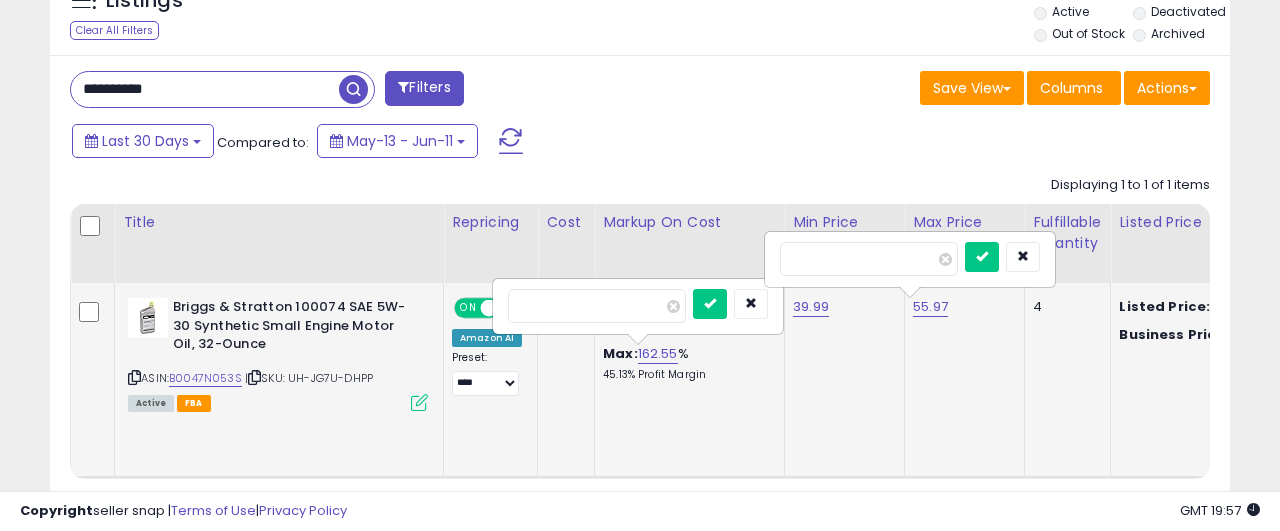 click on "*****" at bounding box center [869, 259] 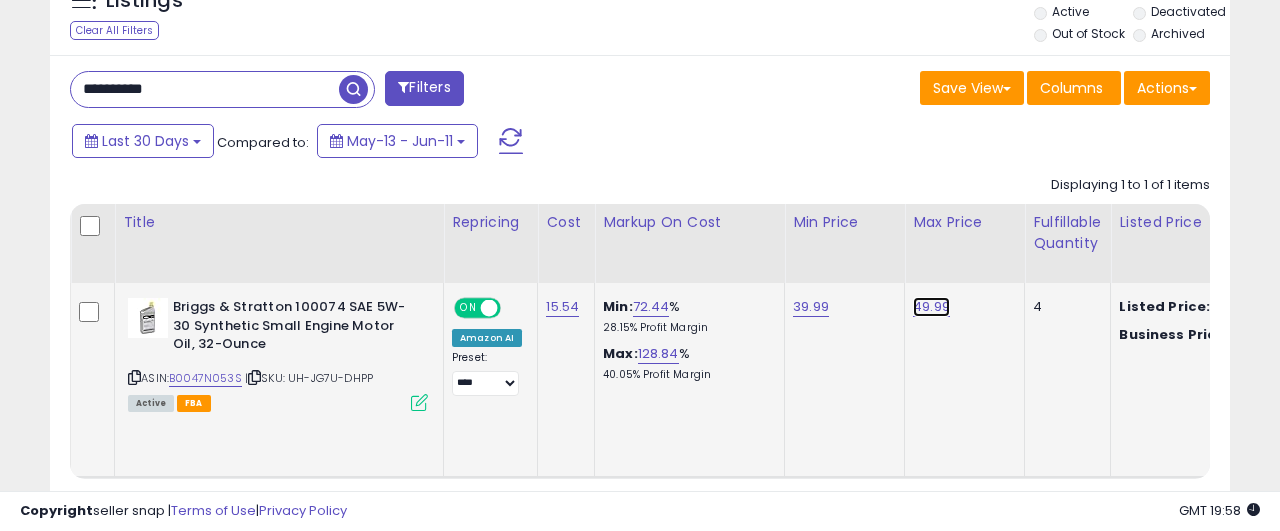 click on "49.99" at bounding box center (931, 307) 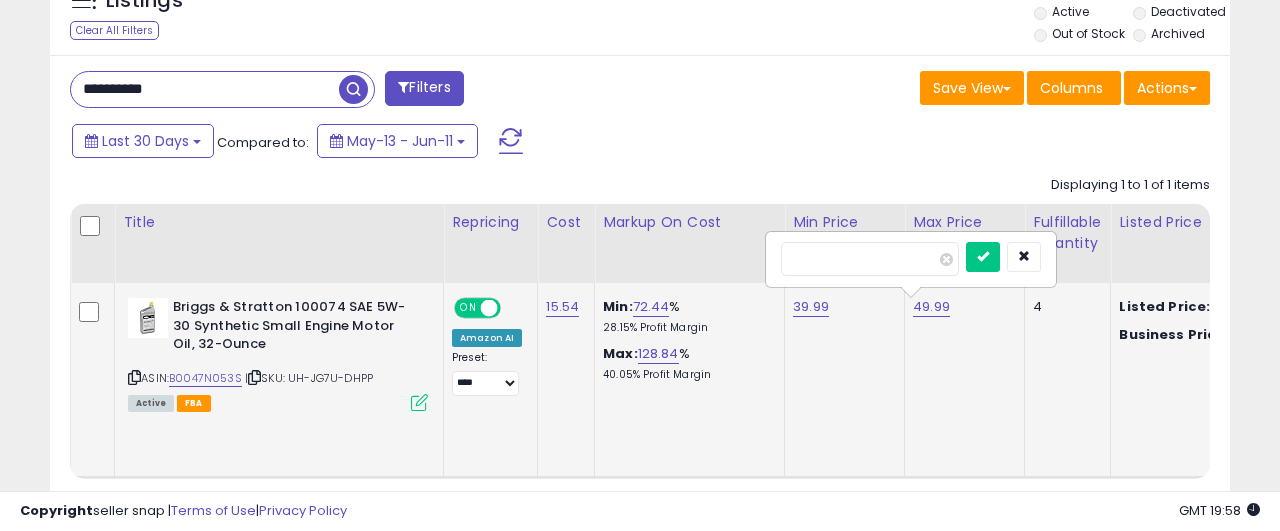 click on "*****" at bounding box center (870, 259) 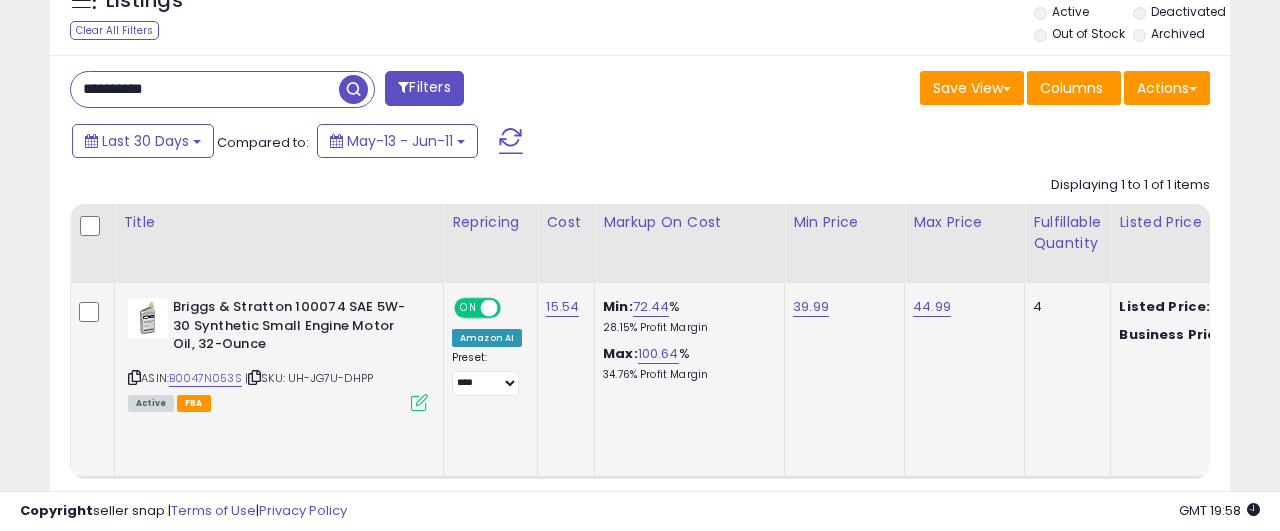 scroll, scrollTop: 920, scrollLeft: 0, axis: vertical 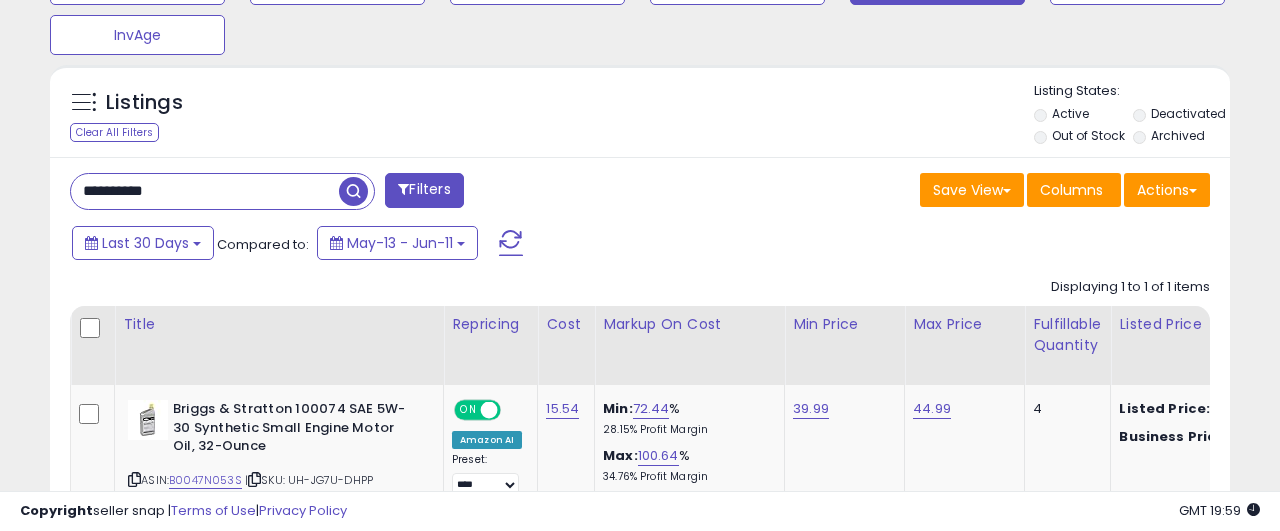 click on "**********" at bounding box center [205, 191] 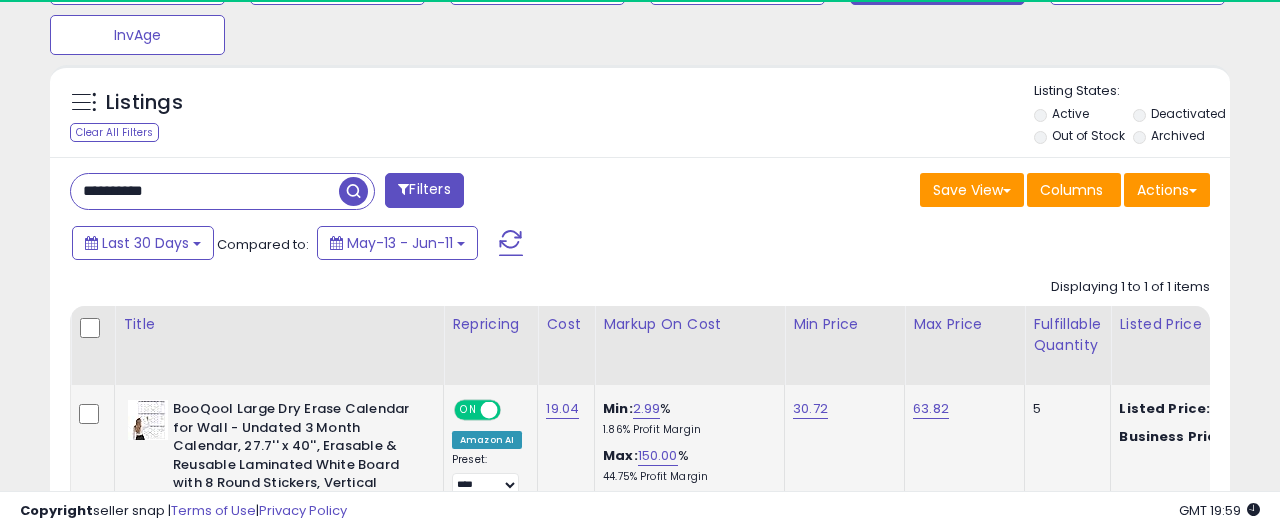 click on "30.72" at bounding box center [841, 409] 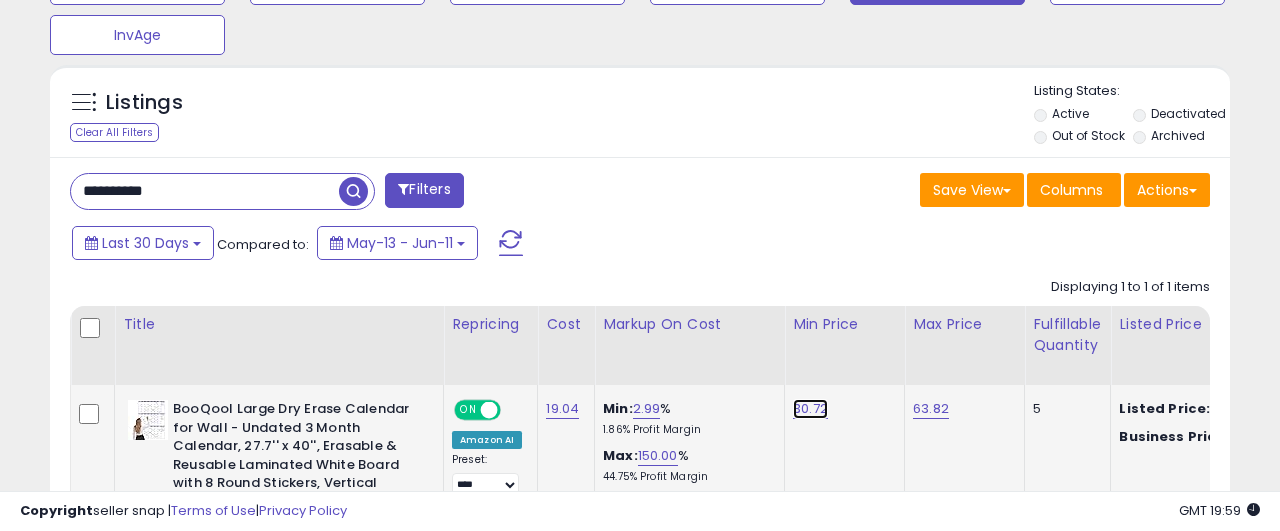 click on "30.72" at bounding box center (810, 409) 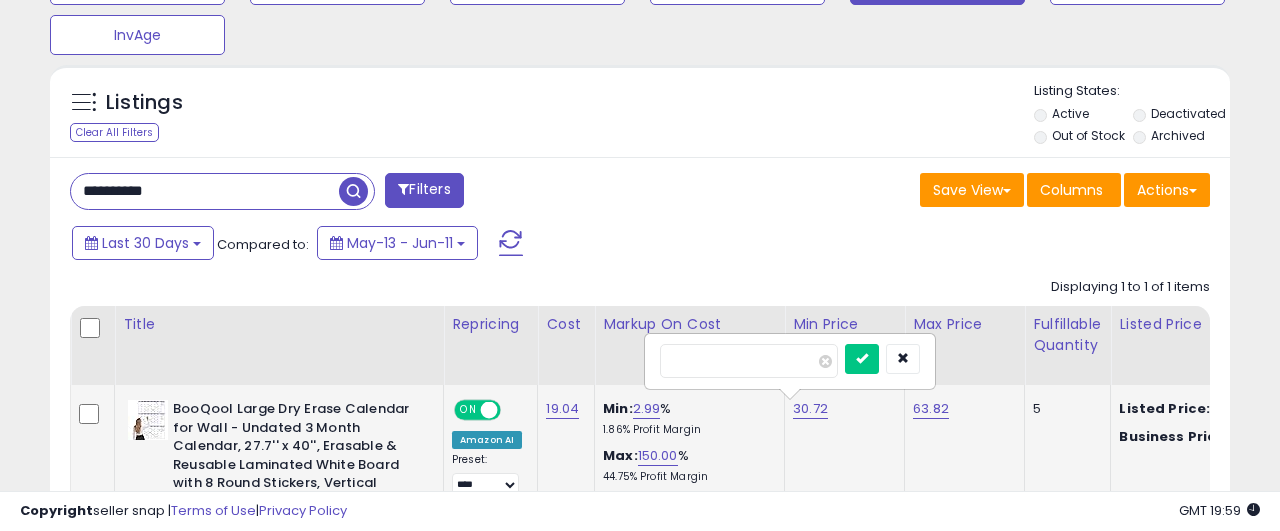 click on "*****" at bounding box center [749, 361] 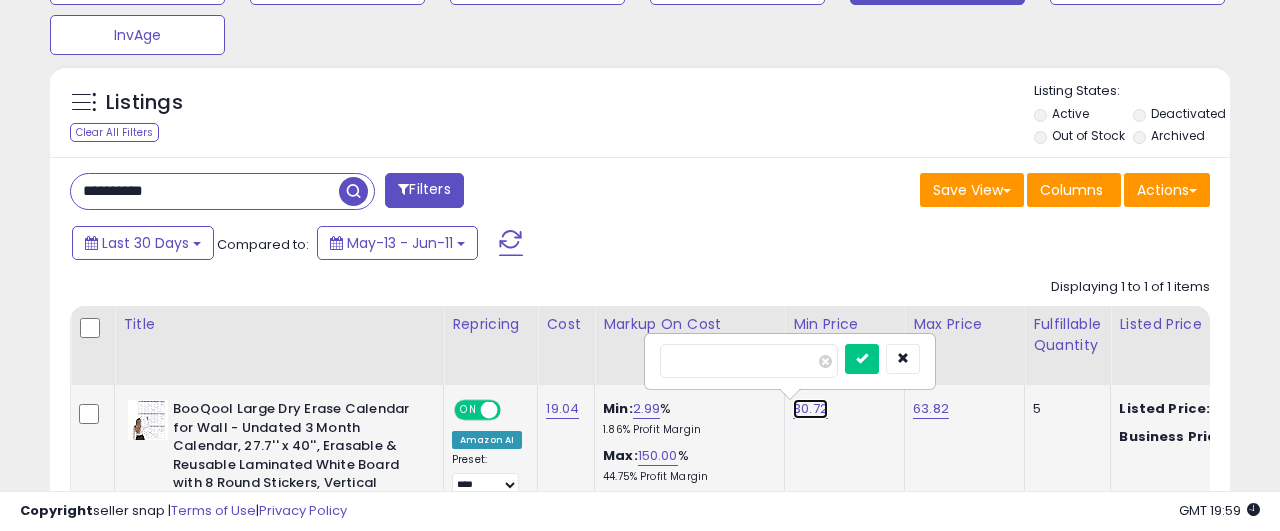 click on "30.72" at bounding box center (810, 409) 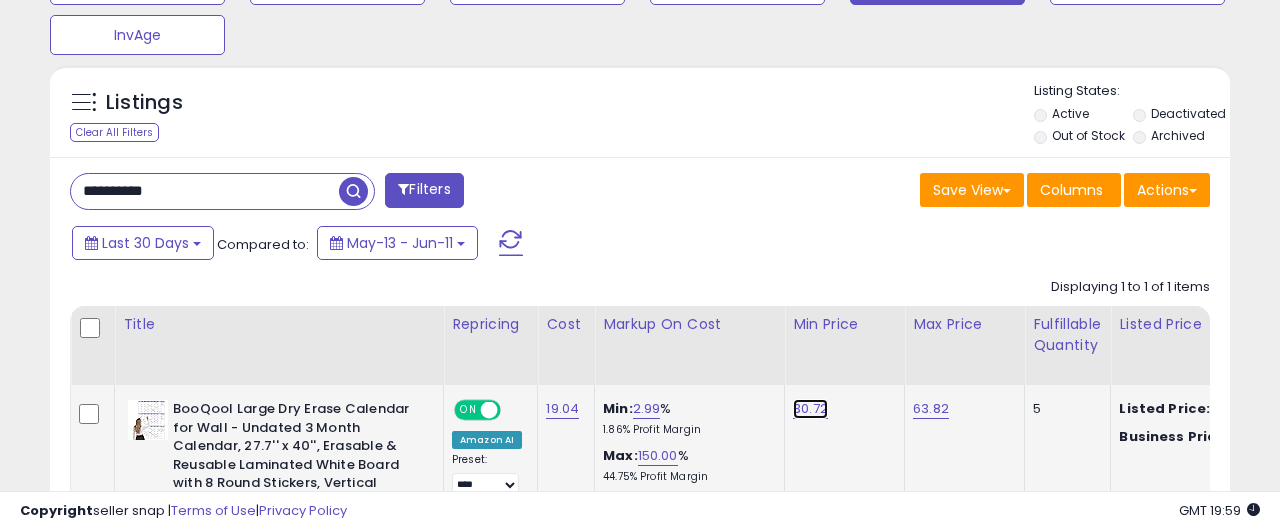 click on "30.72" at bounding box center (810, 409) 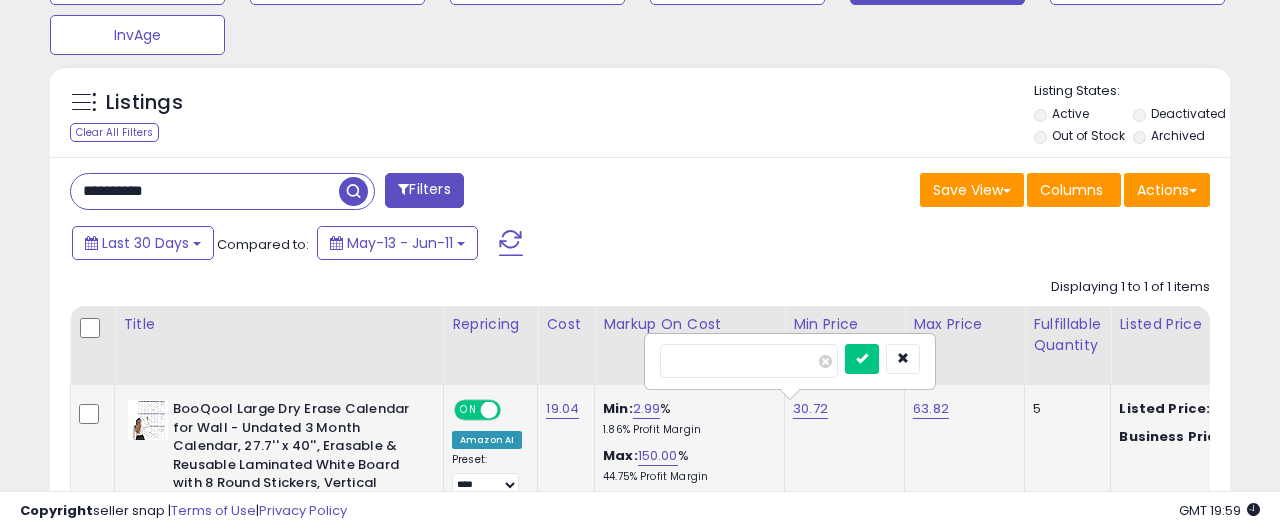 type on "*****" 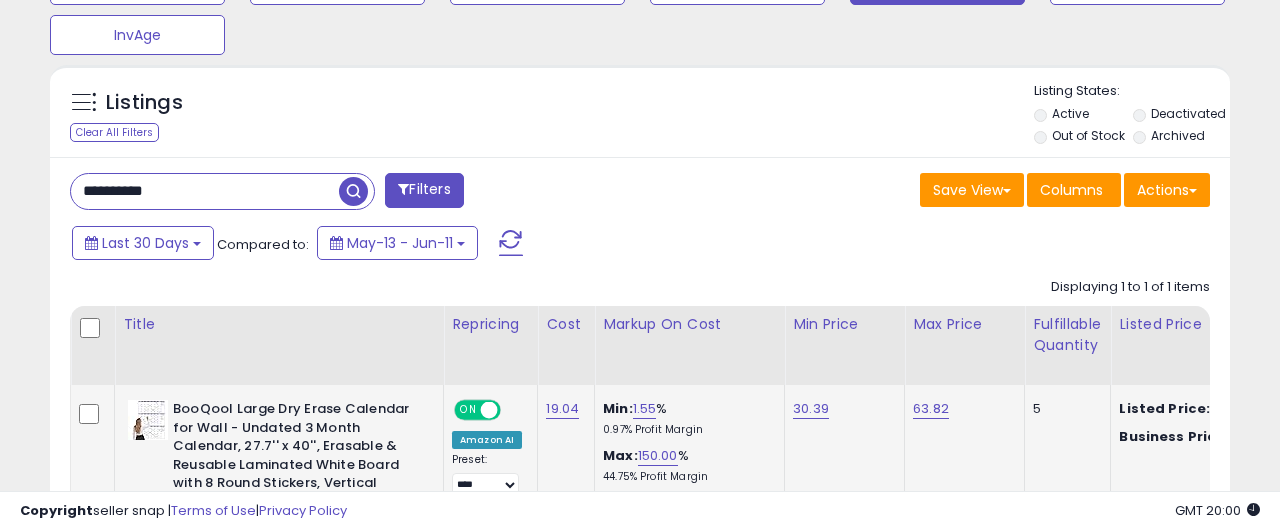 scroll, scrollTop: 921, scrollLeft: 0, axis: vertical 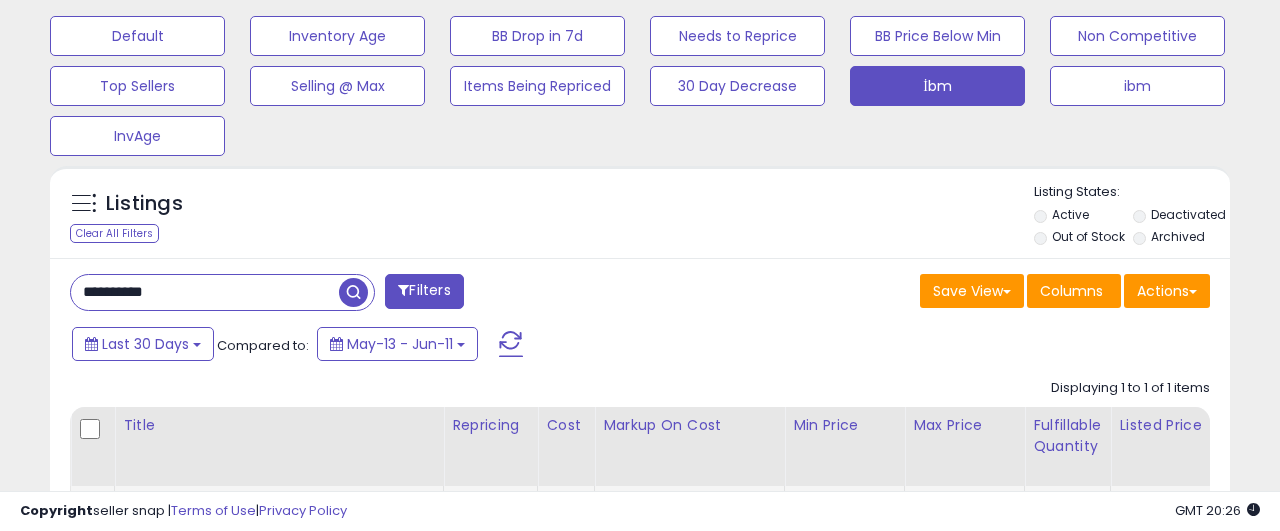 click on "**********" at bounding box center [205, 292] 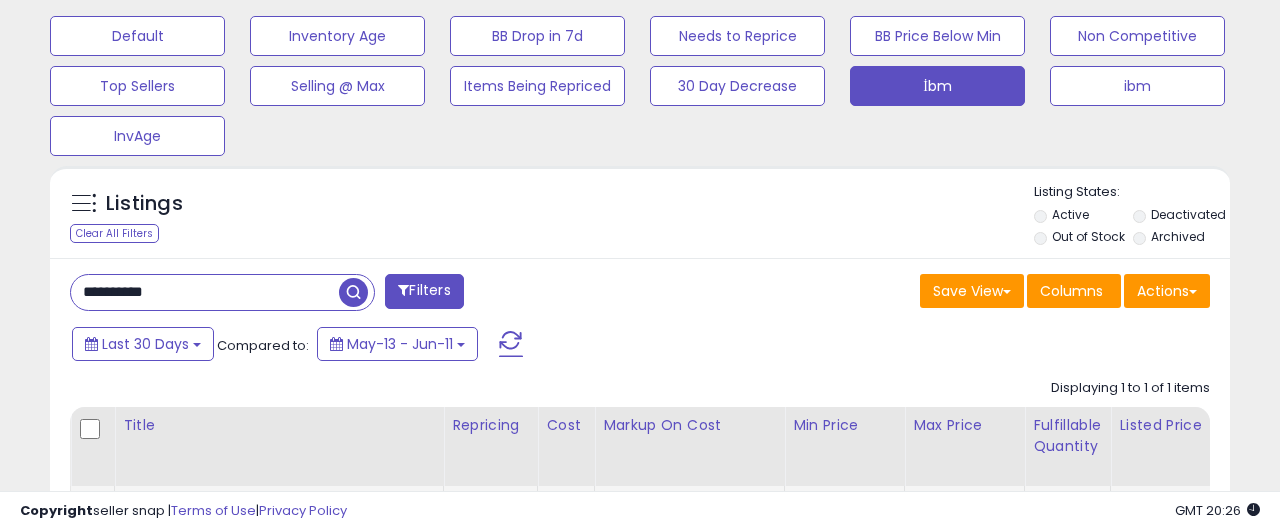paste 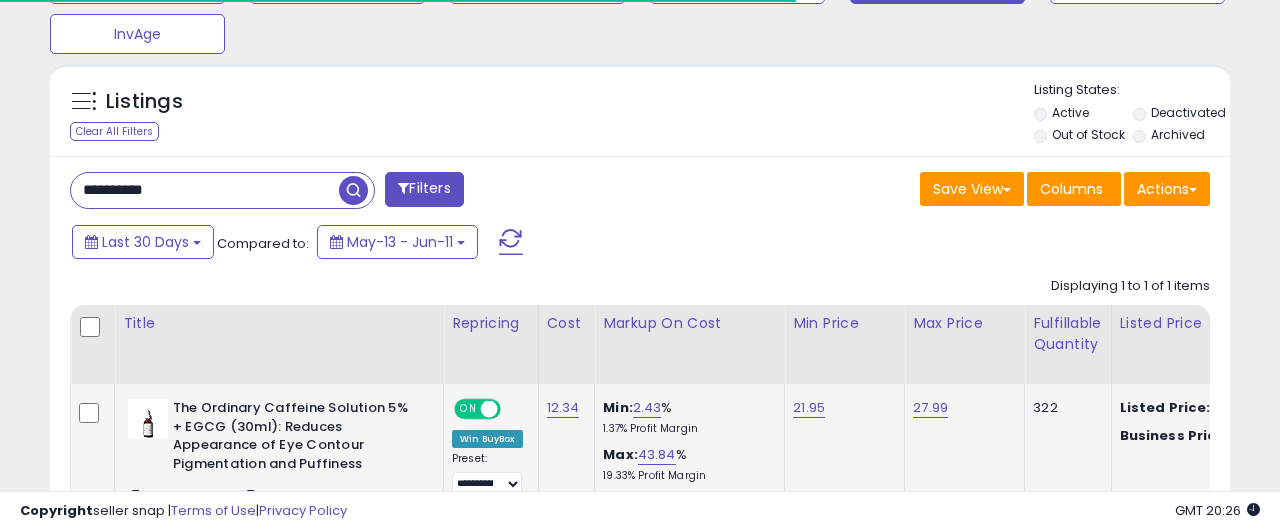 scroll, scrollTop: 819, scrollLeft: 0, axis: vertical 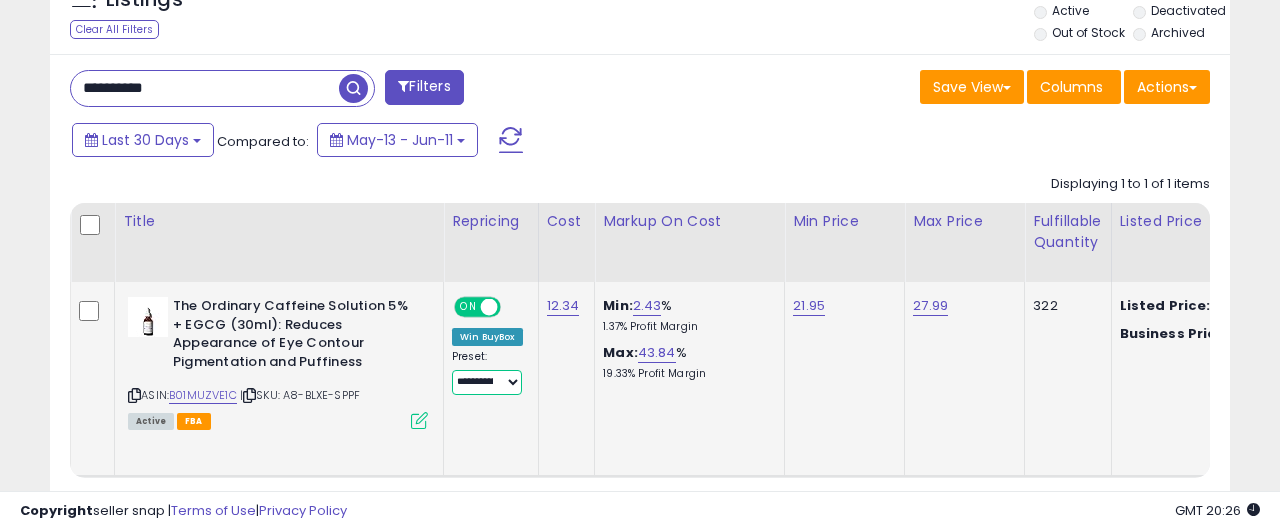 click on "**********" at bounding box center [487, 382] 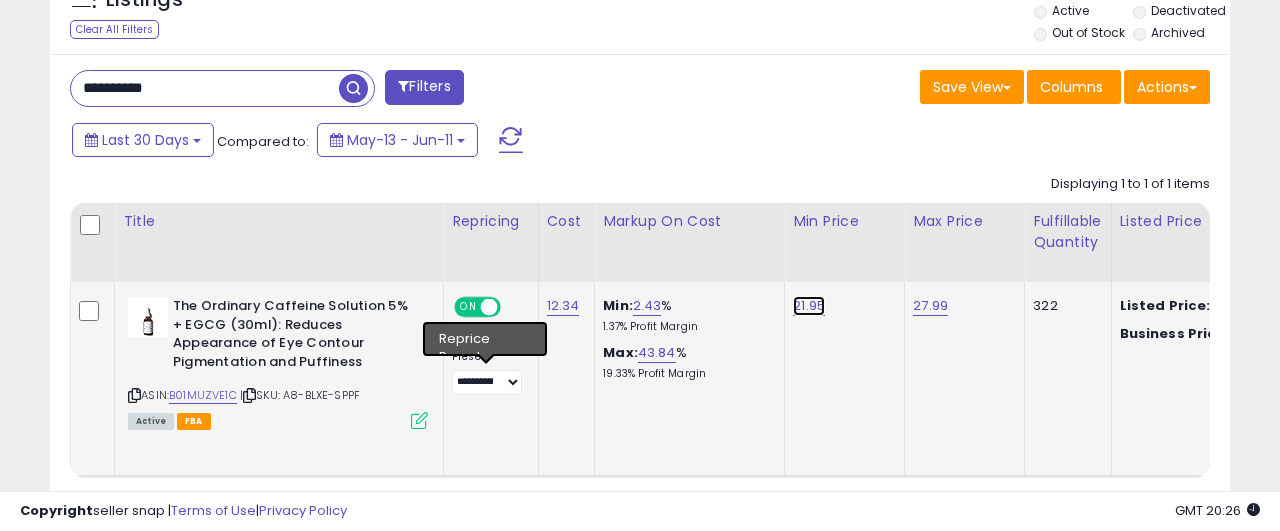 drag, startPoint x: 482, startPoint y: 386, endPoint x: 806, endPoint y: 306, distance: 333.73044 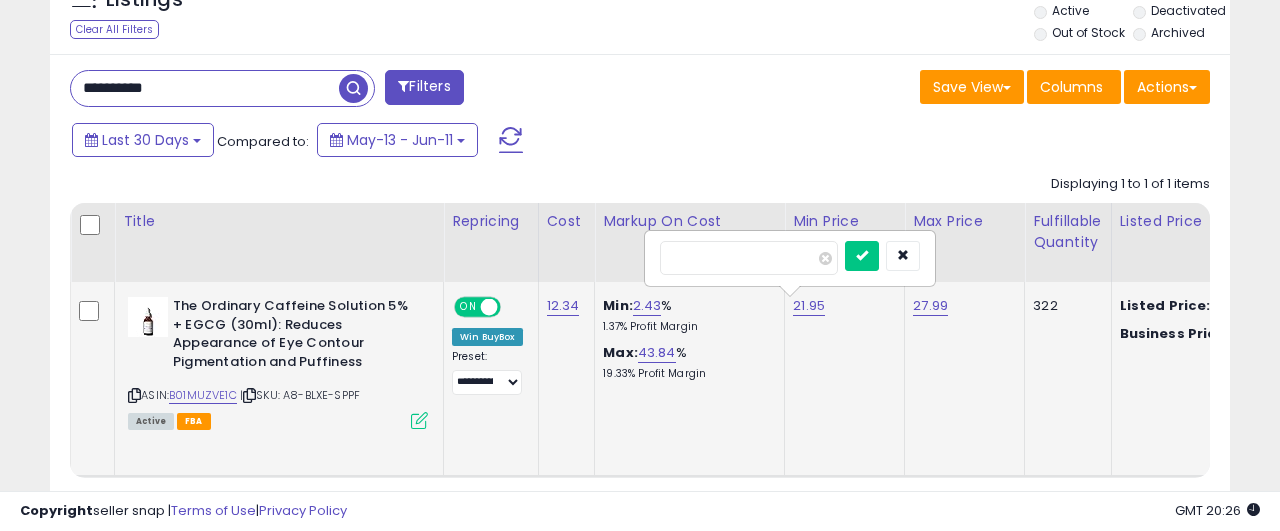 click on "*****" at bounding box center (749, 258) 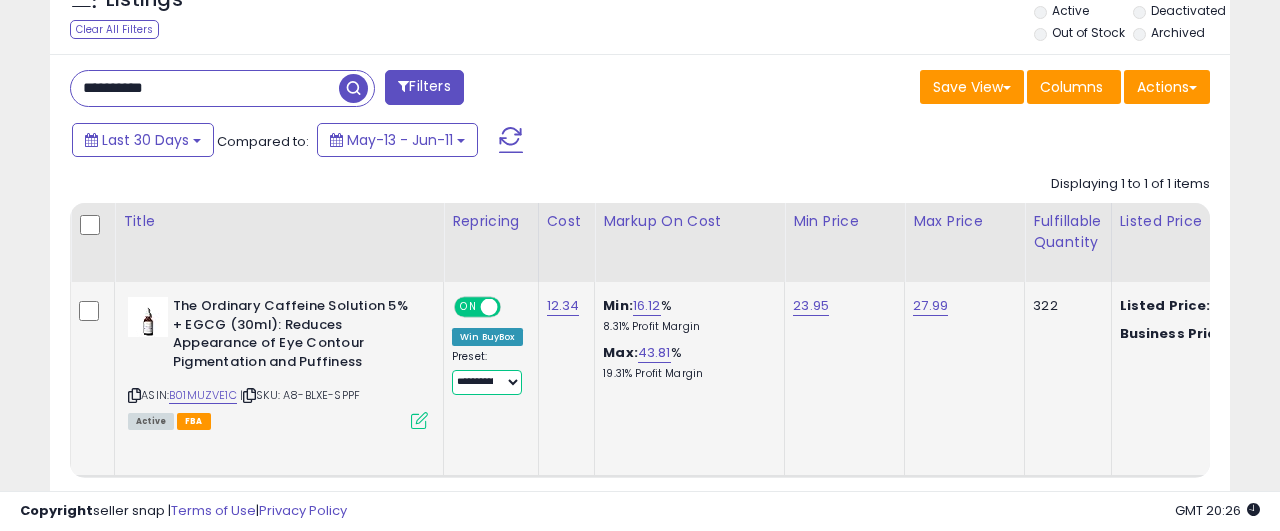 click on "**********" at bounding box center (487, 382) 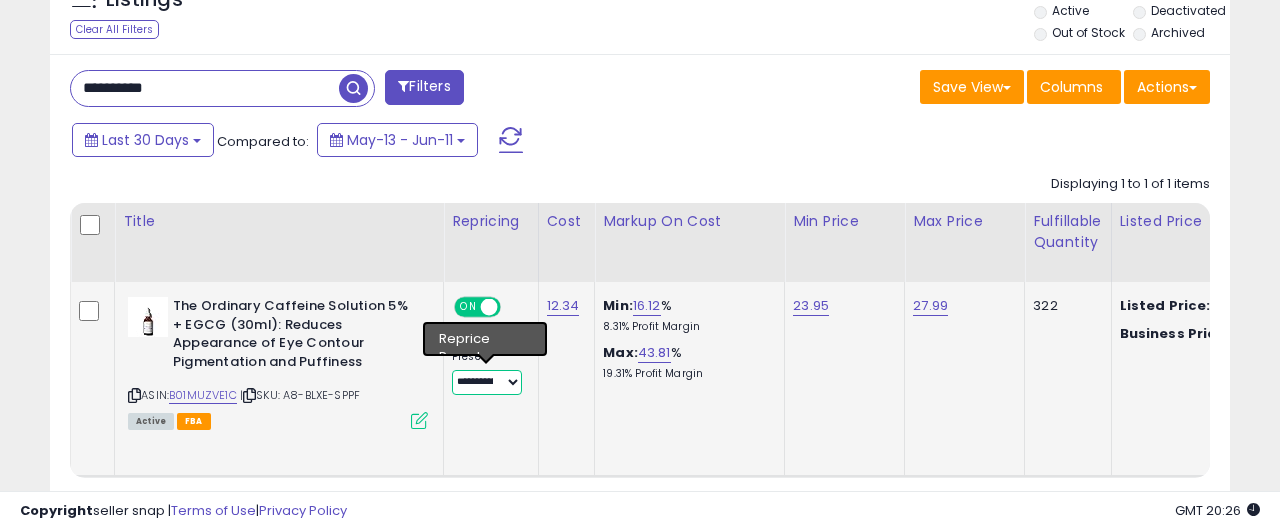 select on "****" 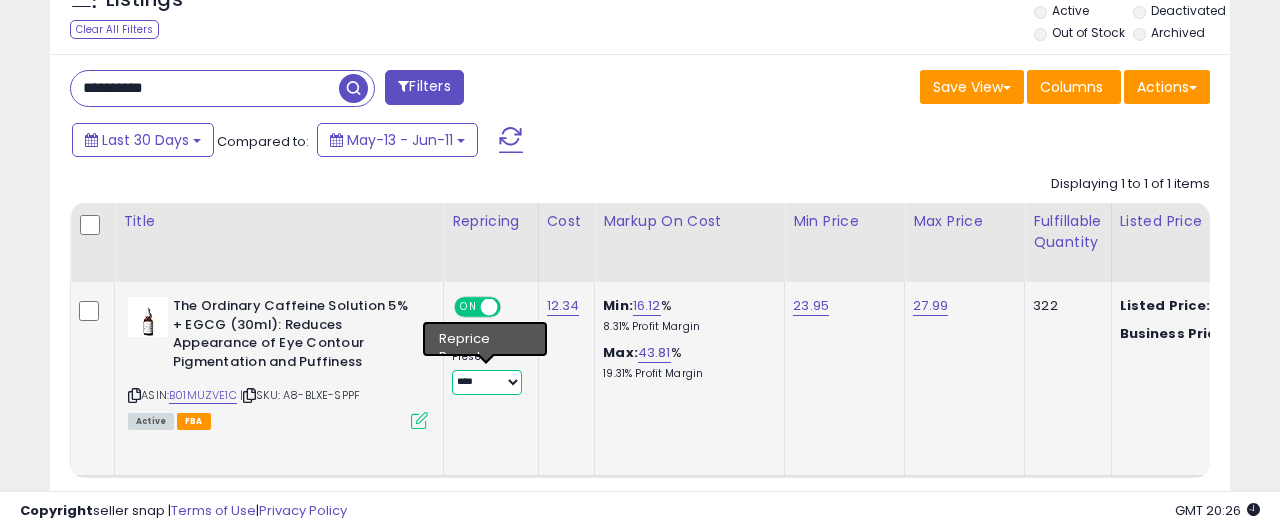 click on "****" at bounding box center [0, 0] 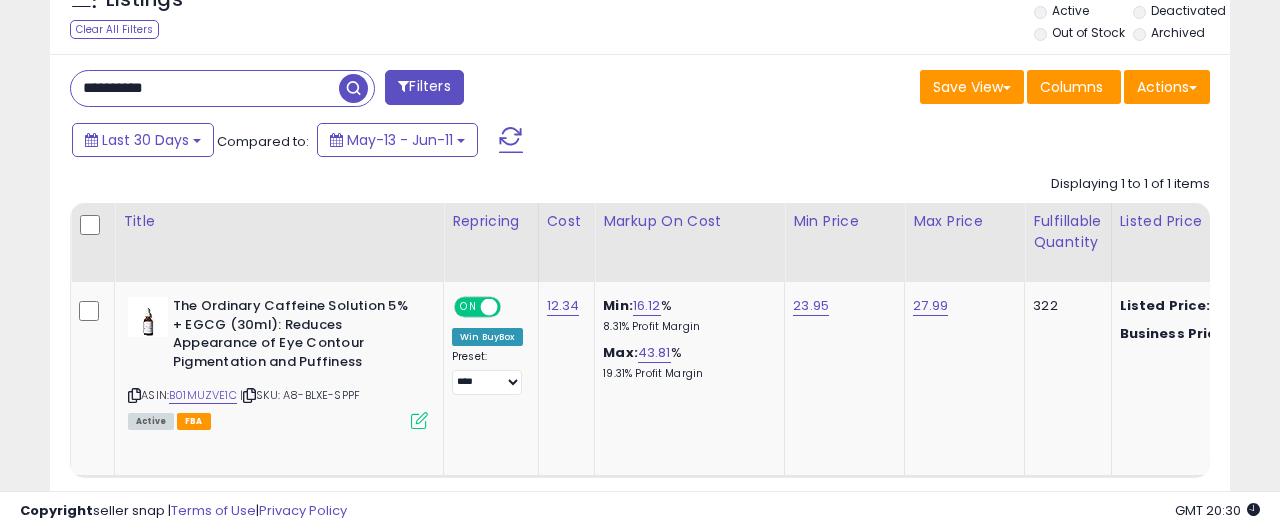 click on "**********" at bounding box center [205, 88] 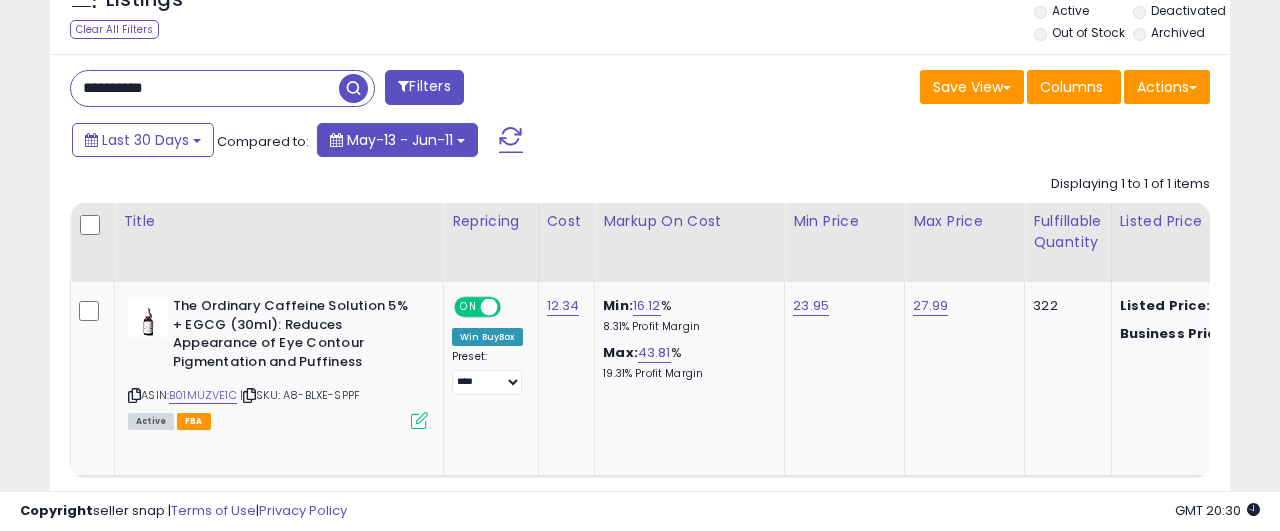 paste 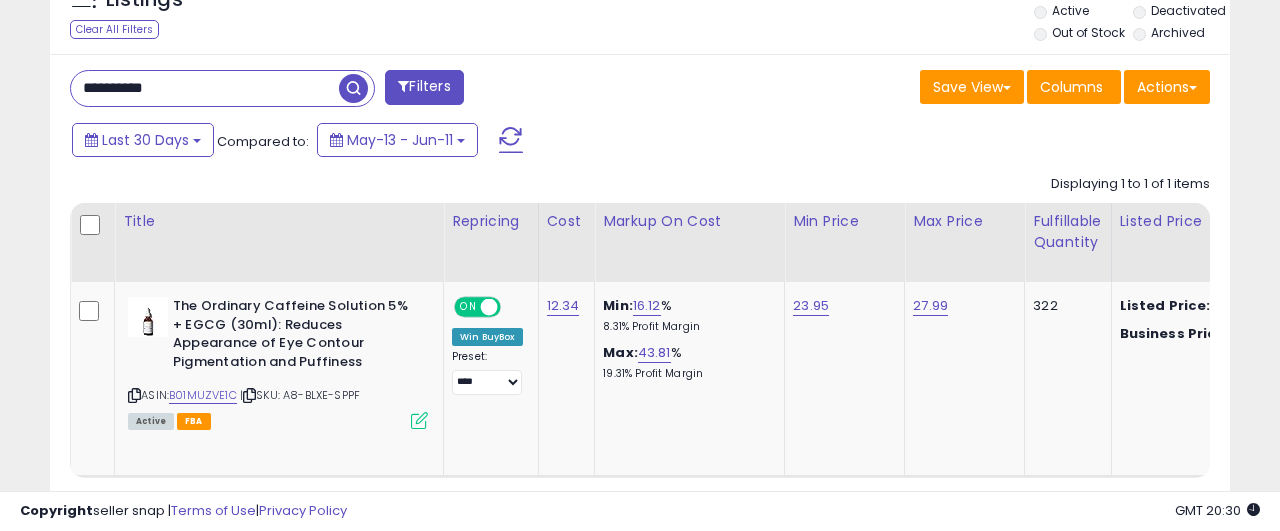 type on "**********" 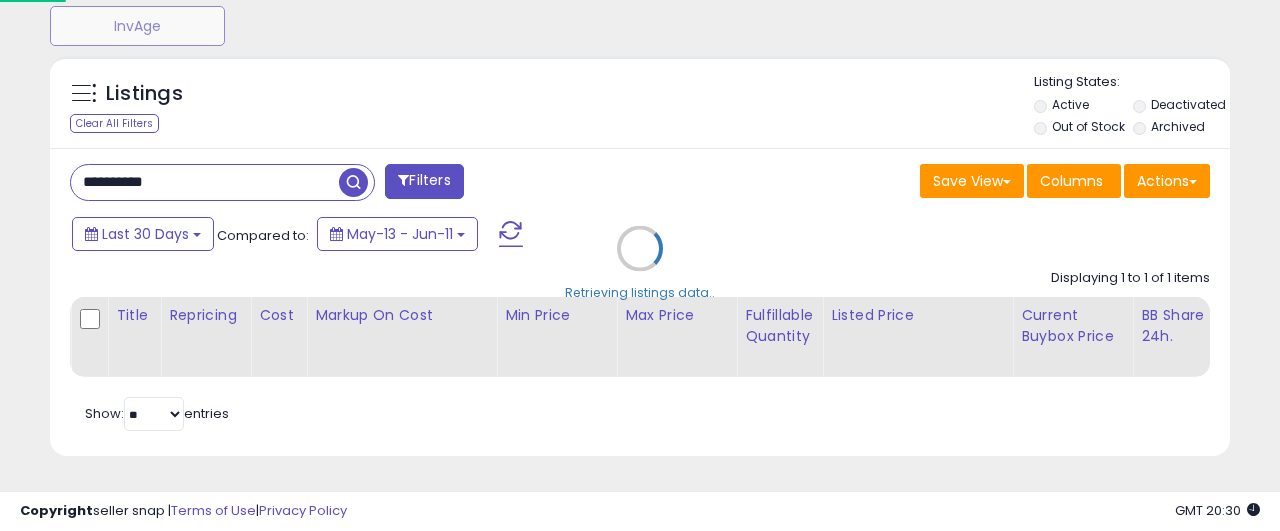scroll, scrollTop: 725, scrollLeft: 0, axis: vertical 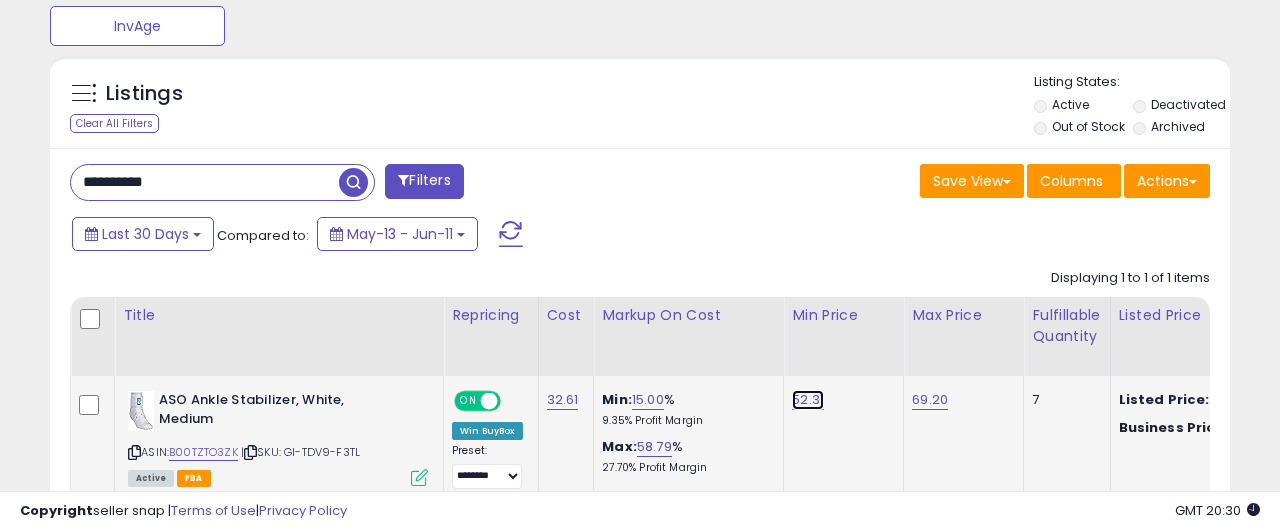click on "52.31" at bounding box center [808, 400] 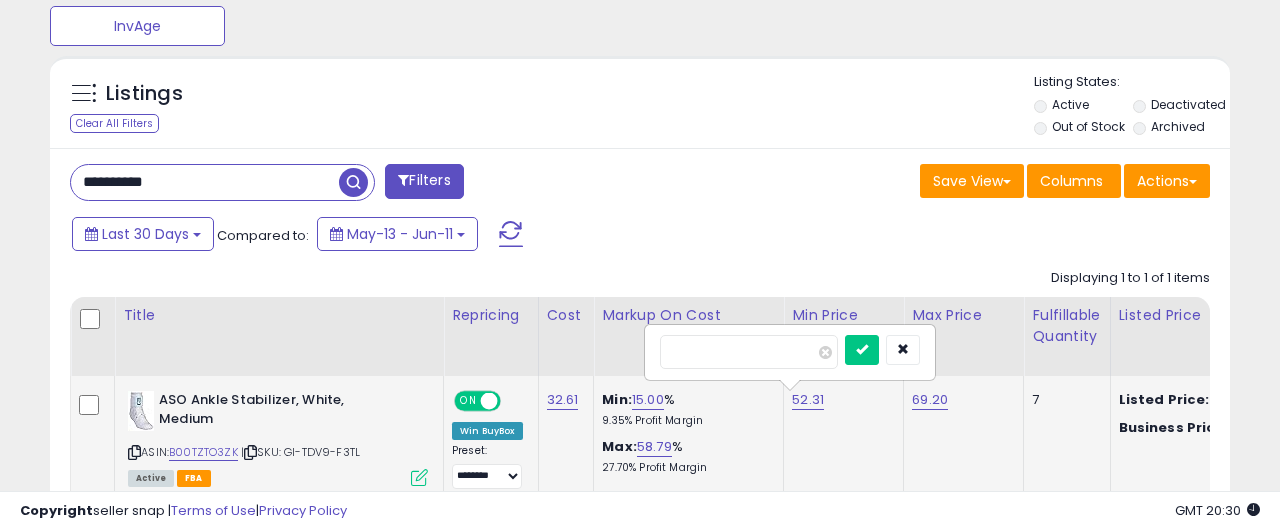 click on "*****" at bounding box center [749, 352] 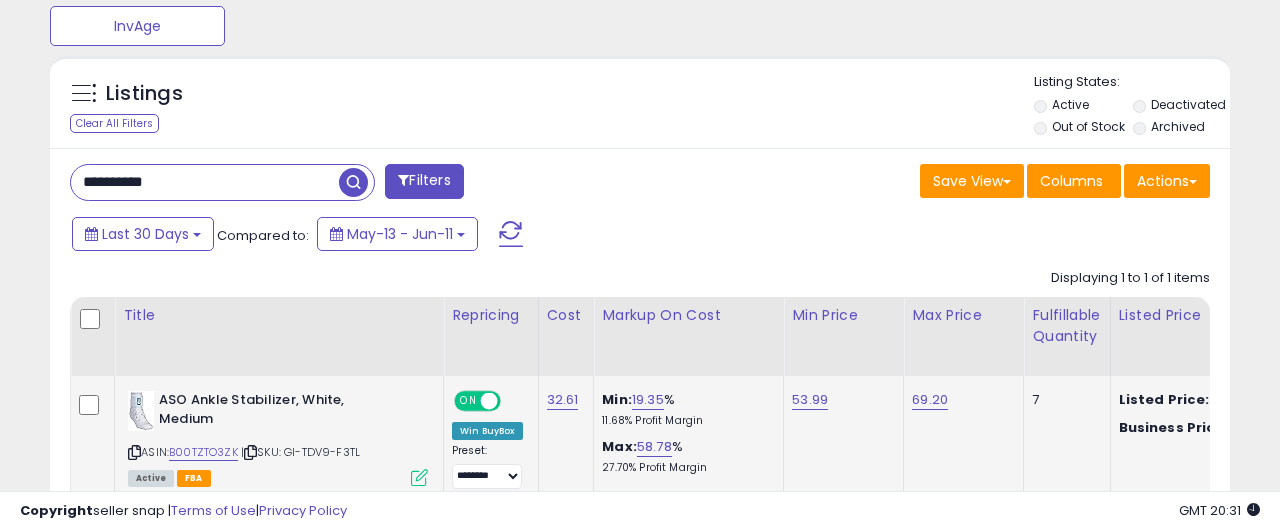 scroll, scrollTop: 920, scrollLeft: 0, axis: vertical 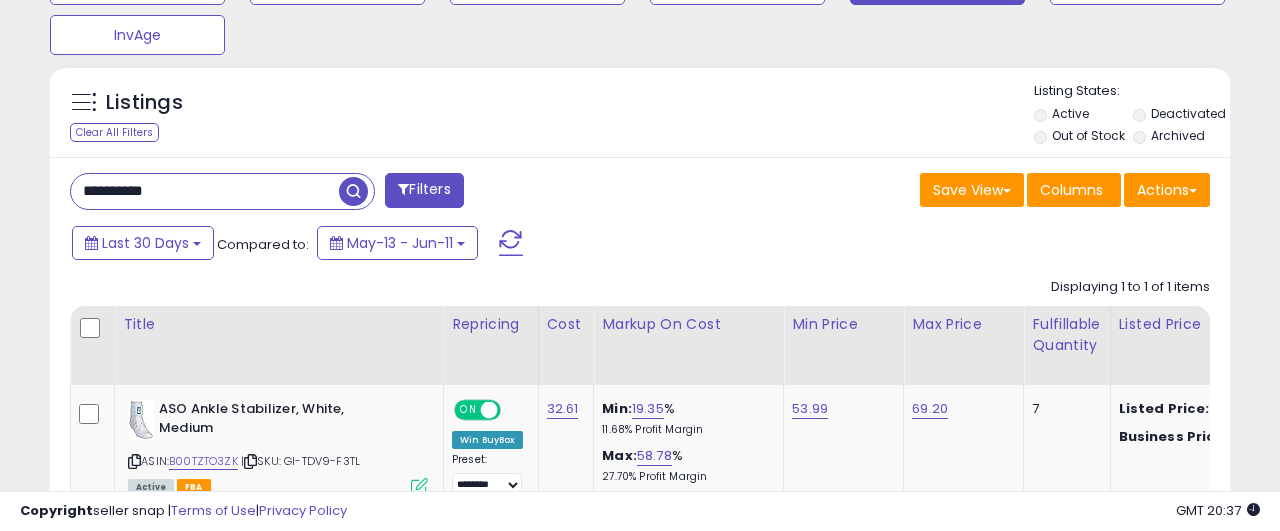 click on "**********" at bounding box center (205, 191) 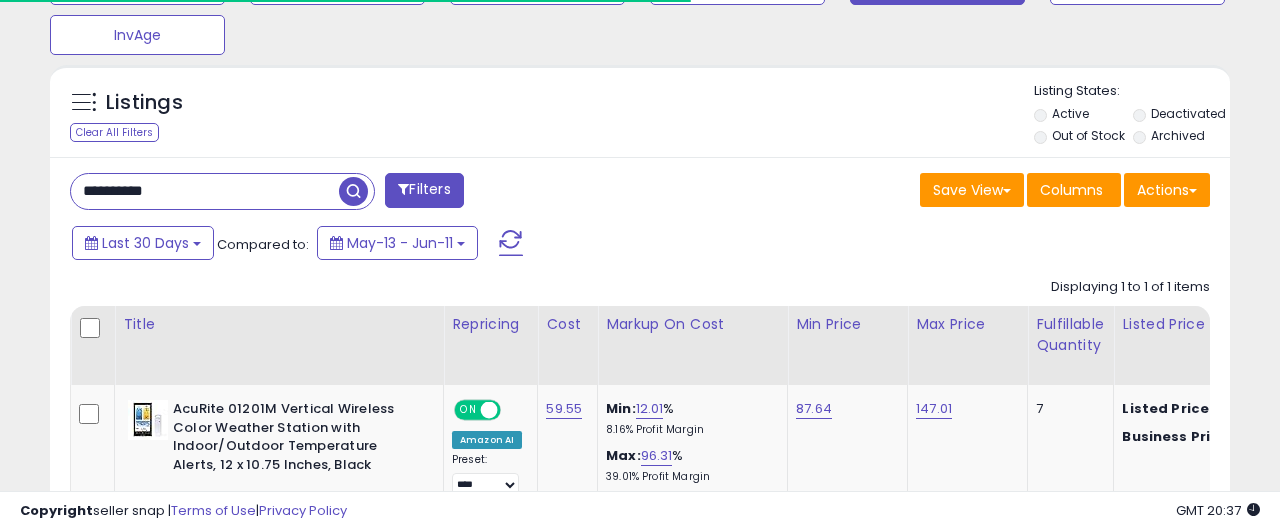 scroll, scrollTop: 920, scrollLeft: 0, axis: vertical 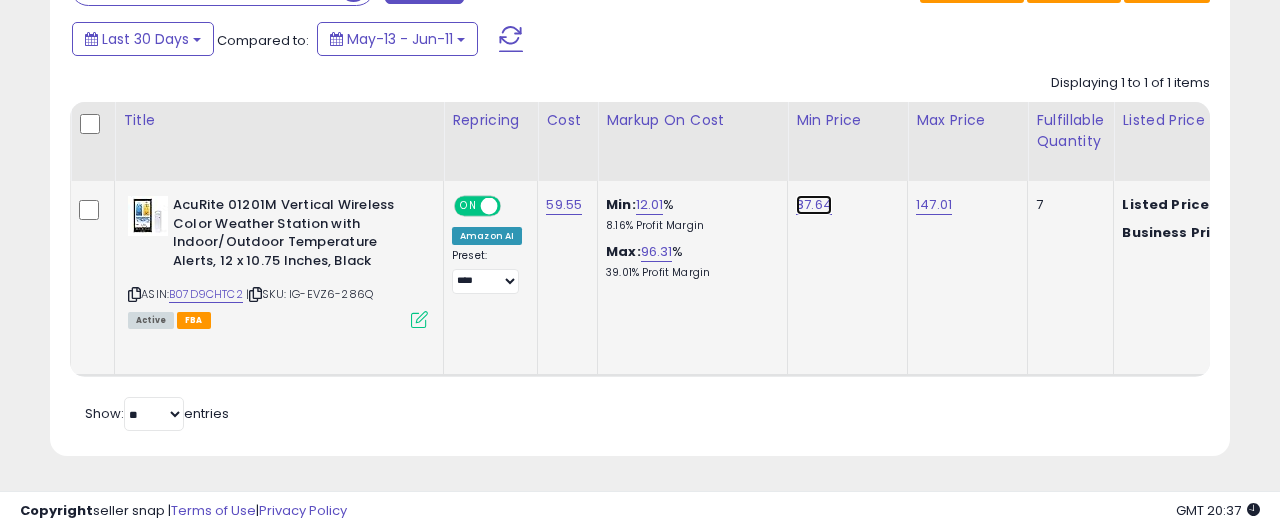 click on "87.64" at bounding box center (814, 205) 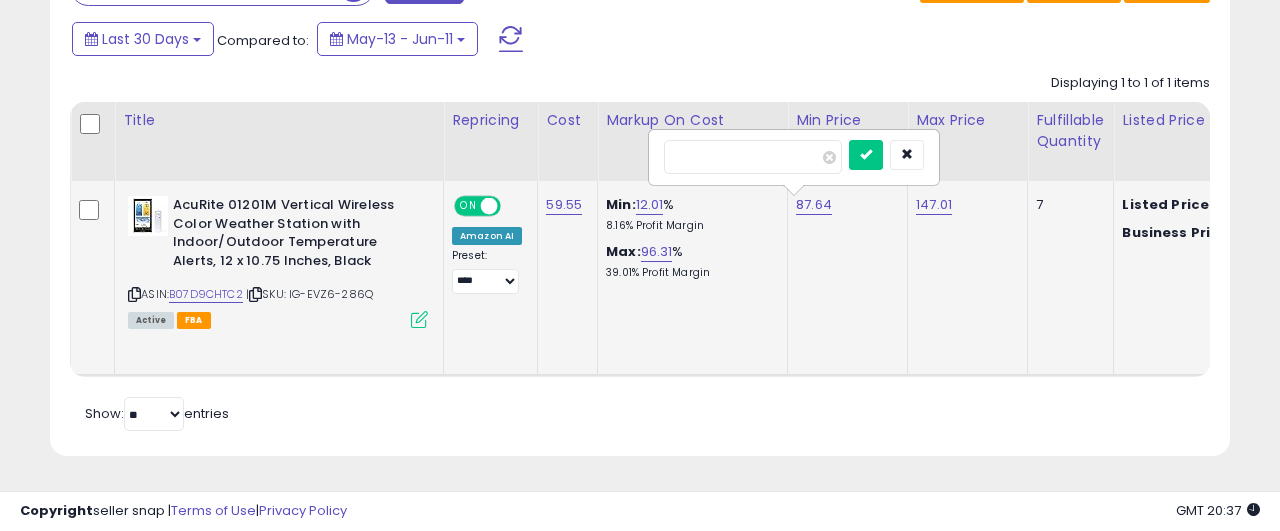 click on "*****" at bounding box center (753, 157) 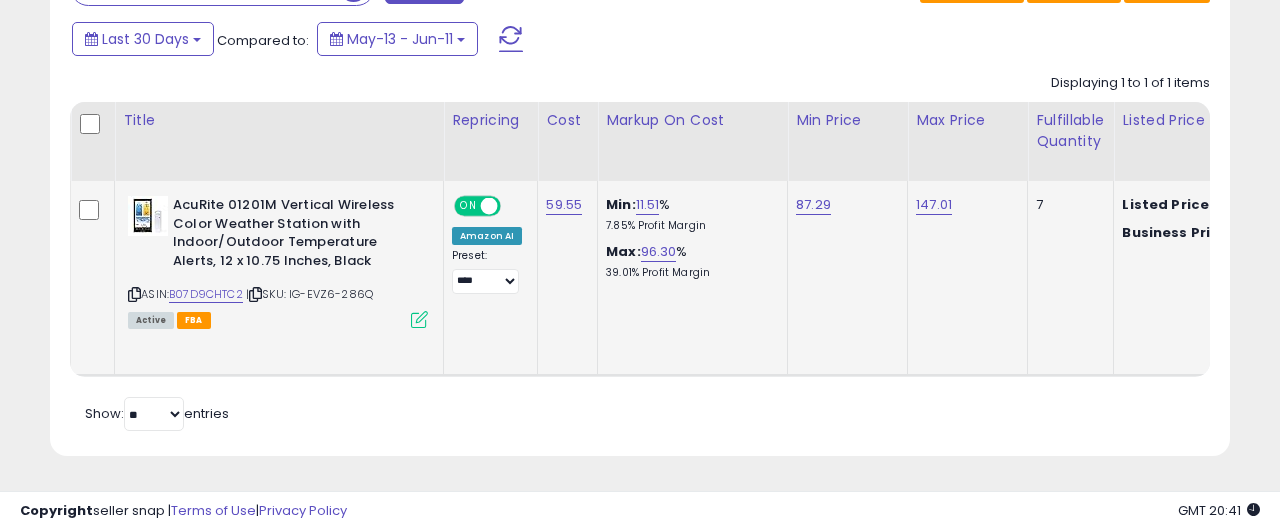 scroll, scrollTop: 614, scrollLeft: 0, axis: vertical 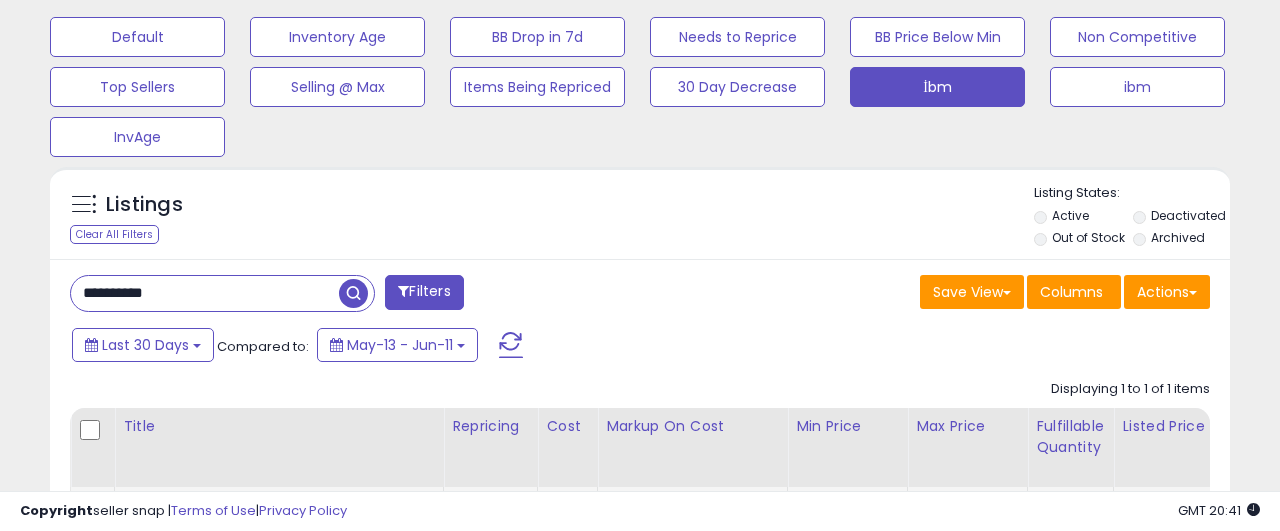 click on "**********" at bounding box center (205, 293) 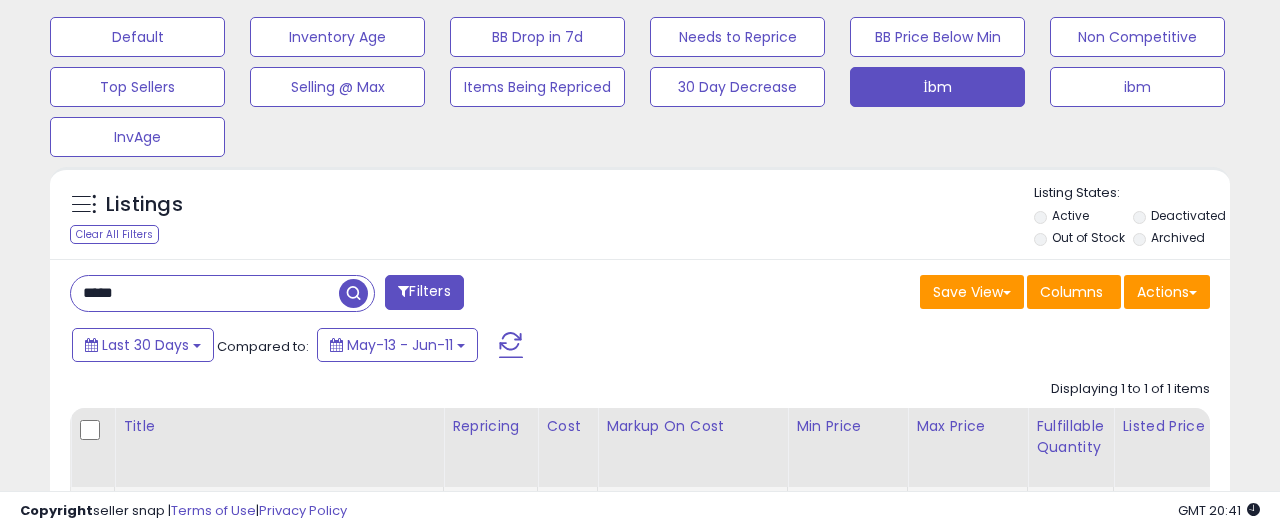 click at bounding box center (356, 291) 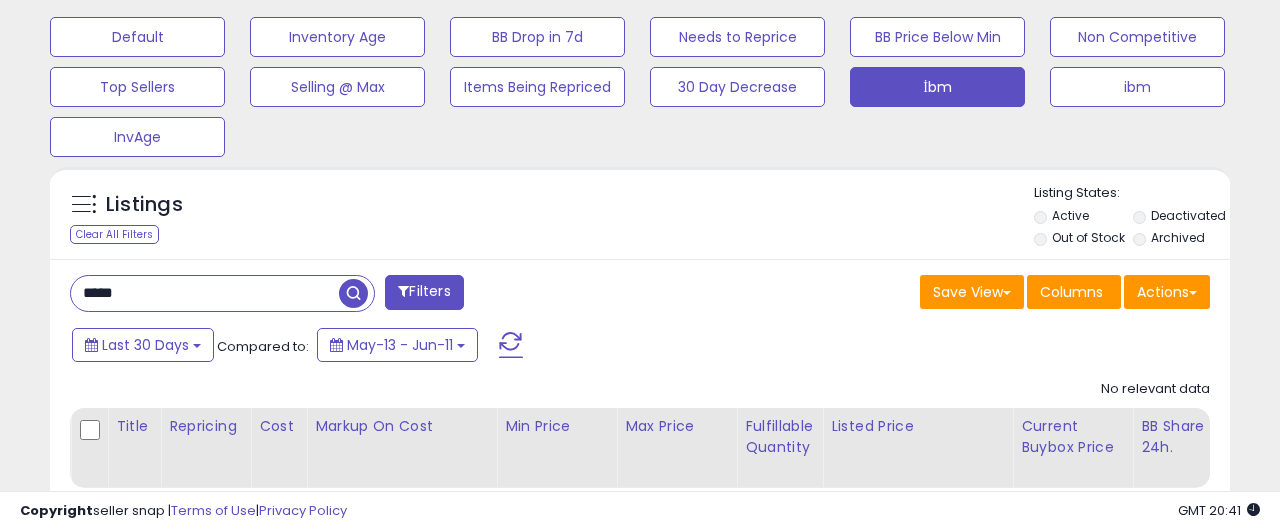 scroll, scrollTop: 999590, scrollLeft: 999317, axis: both 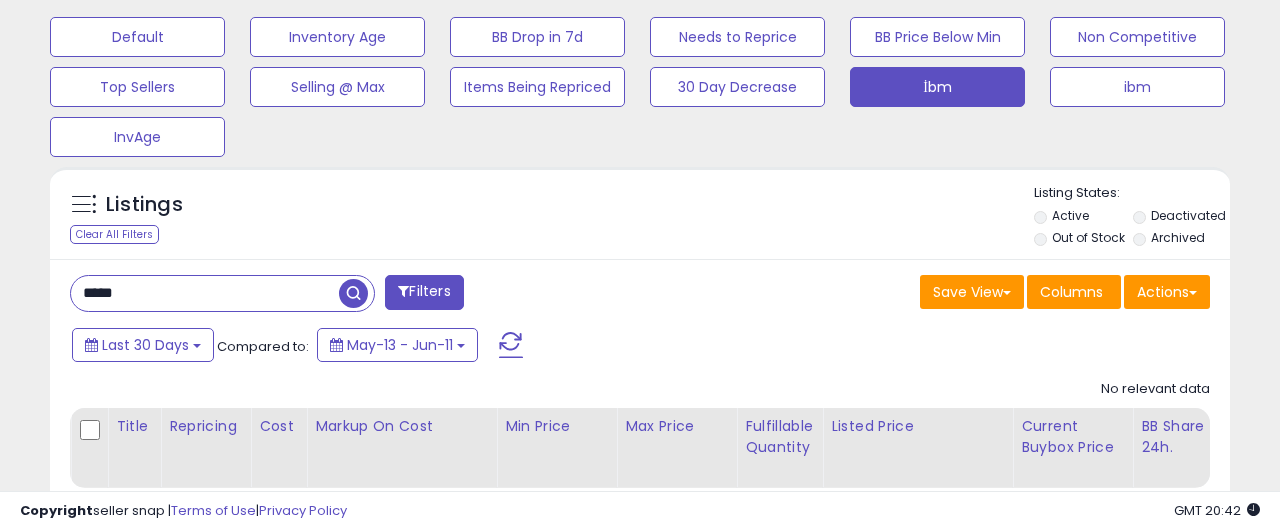 paste on "*****" 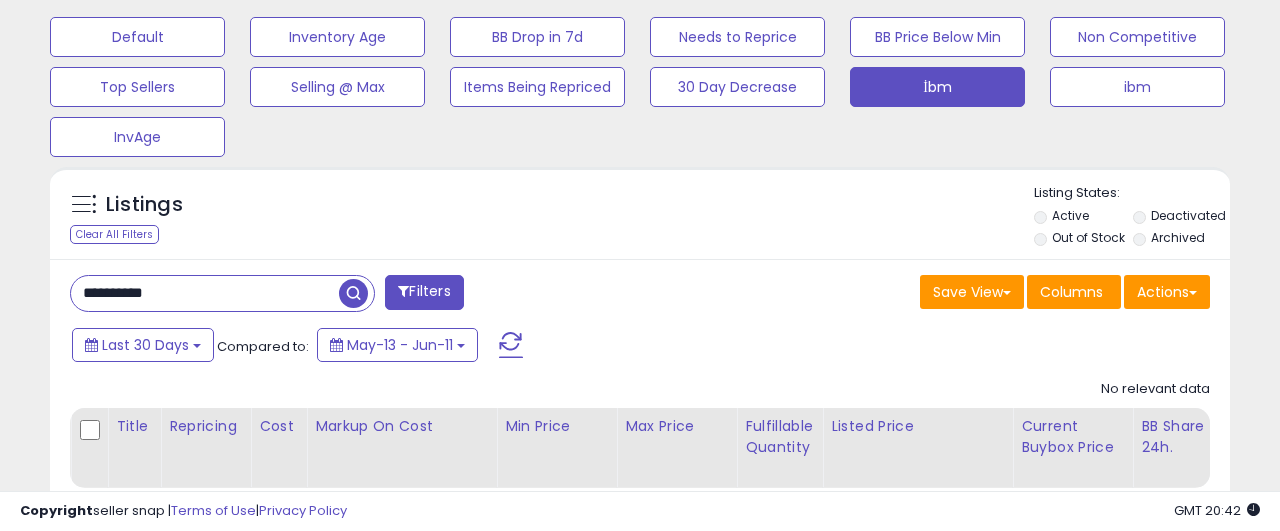 click at bounding box center [353, 293] 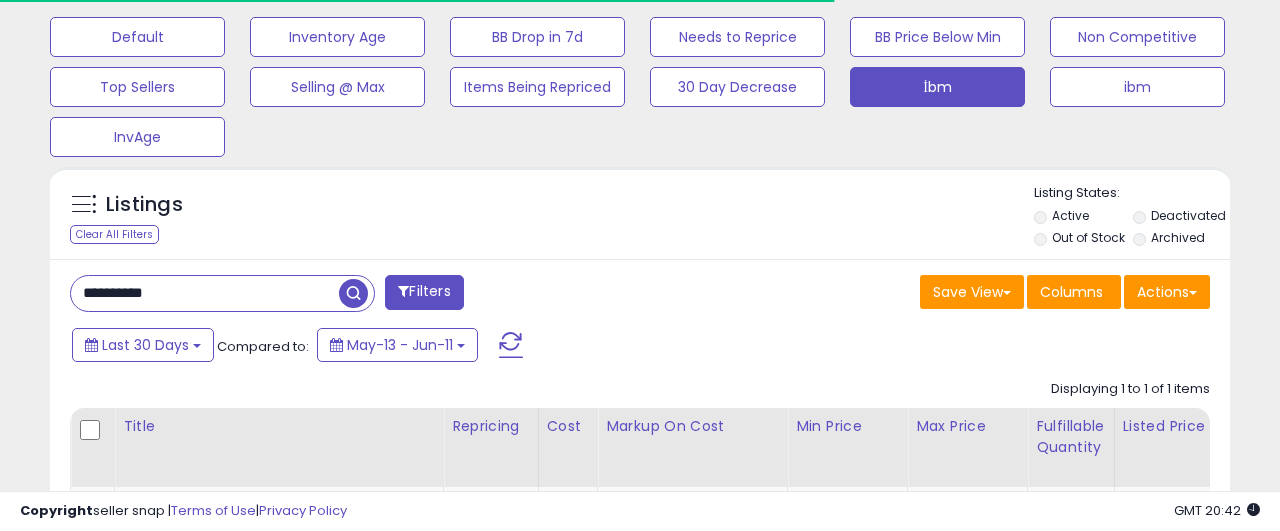 scroll, scrollTop: 716, scrollLeft: 0, axis: vertical 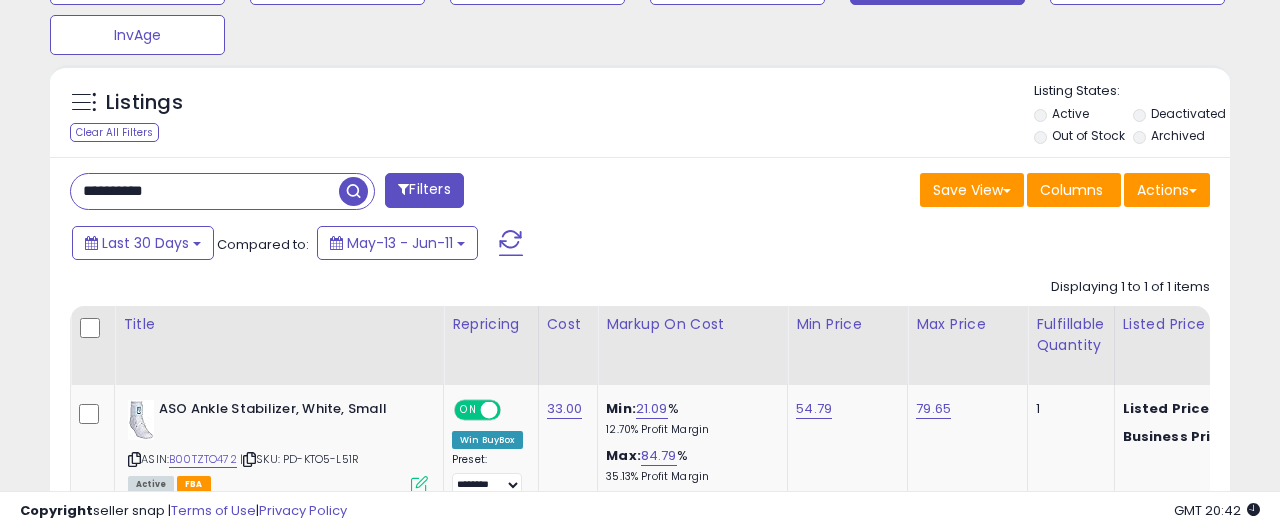 click on "**********" at bounding box center [205, 191] 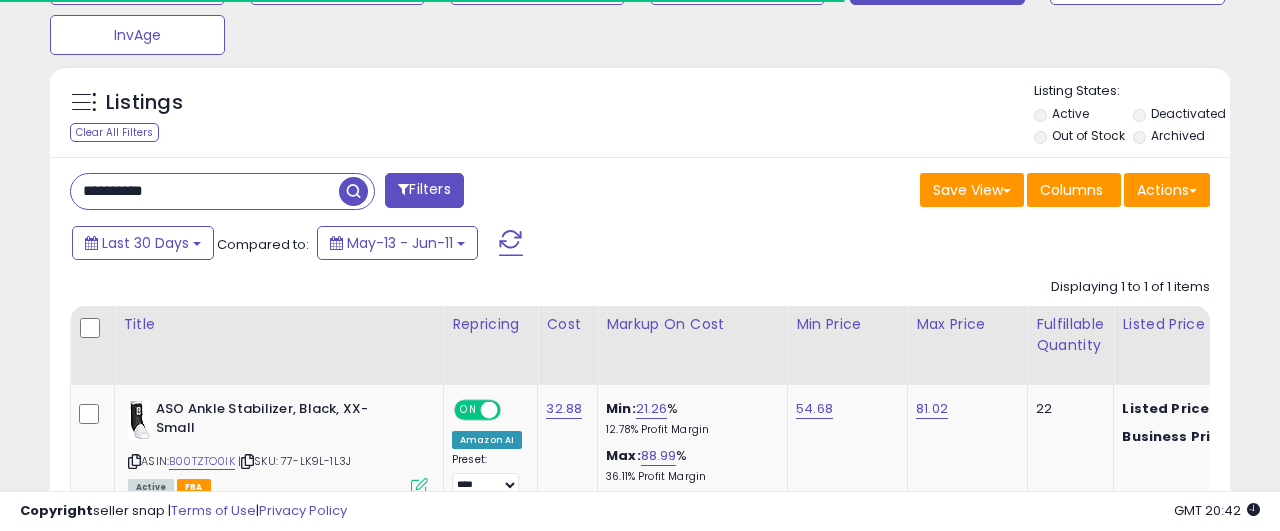 scroll, scrollTop: 818, scrollLeft: 0, axis: vertical 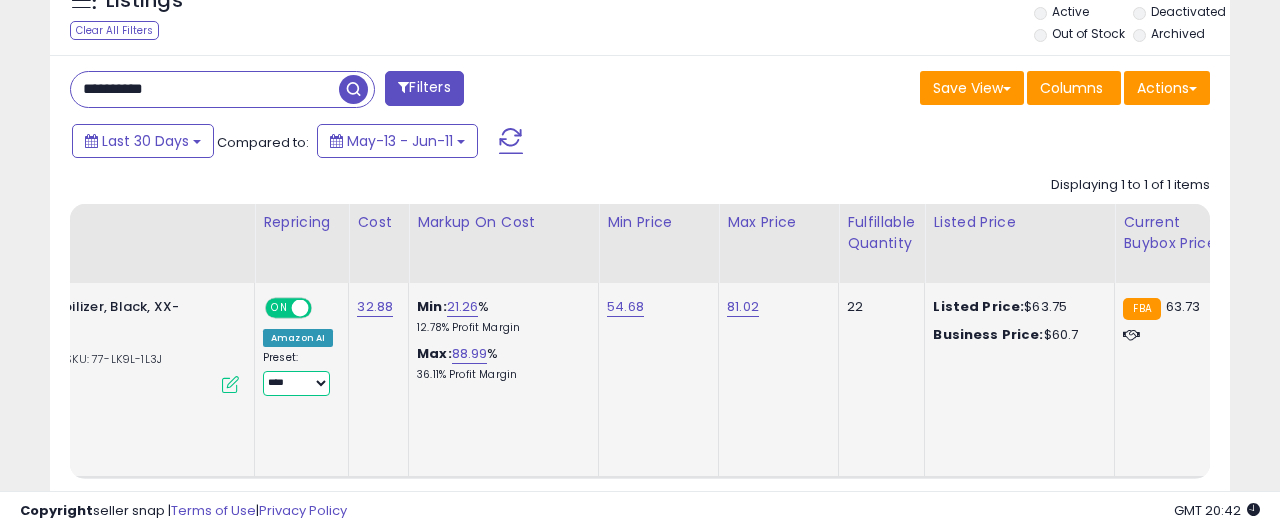 click on "**********" at bounding box center [296, 383] 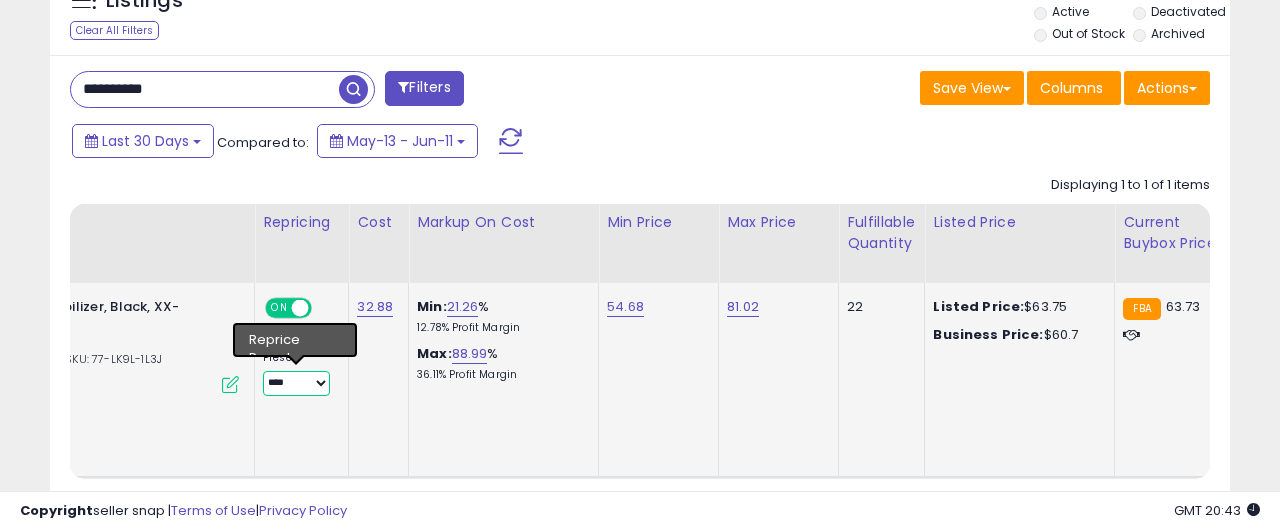select on "********" 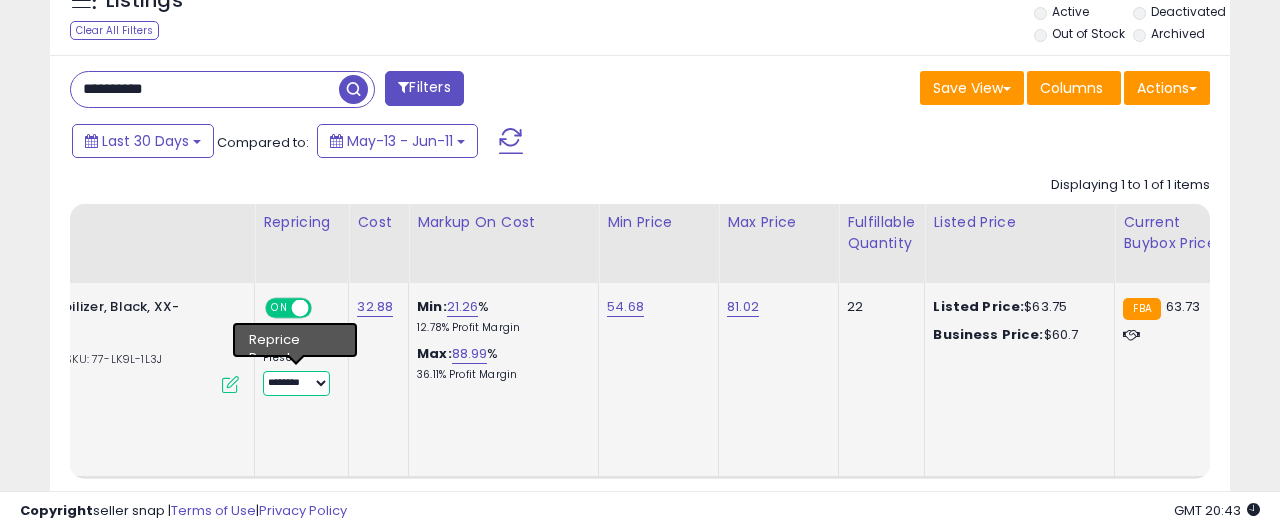 click on "********" at bounding box center (0, 0) 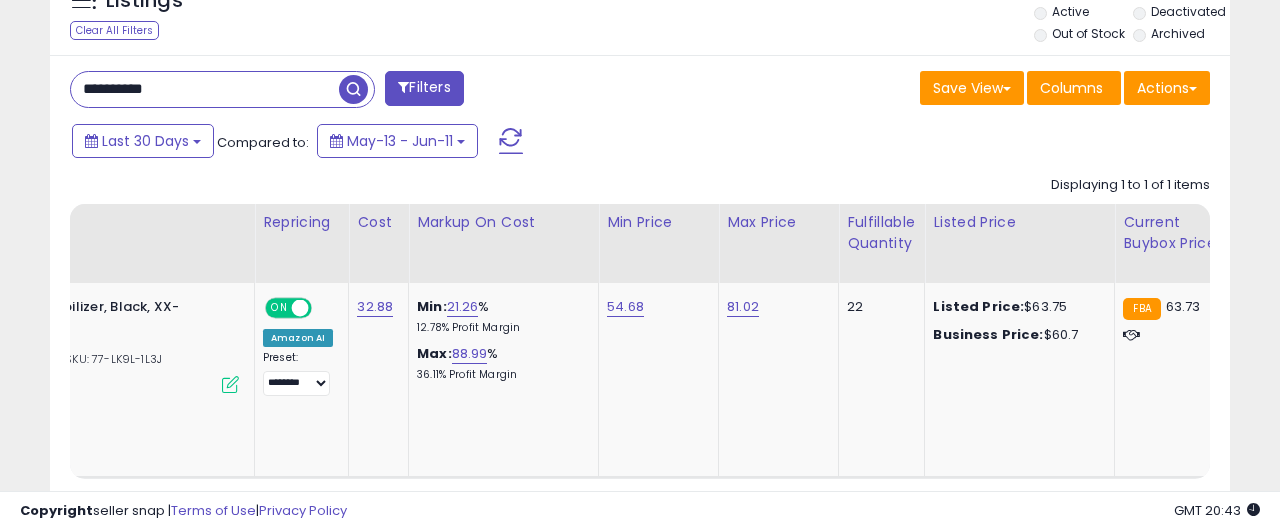 click on "**********" at bounding box center [205, 89] 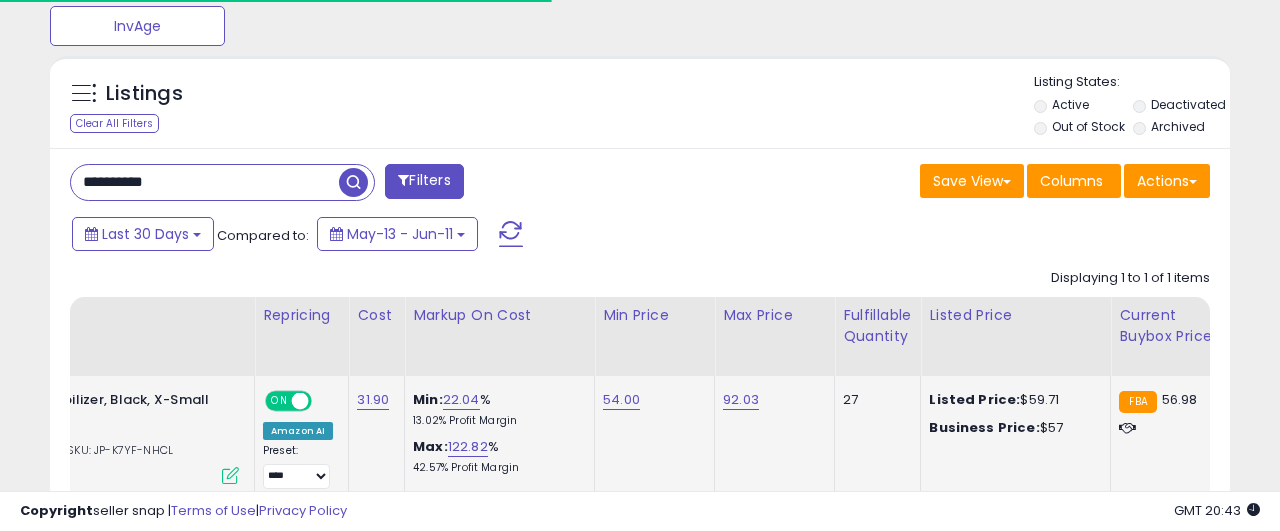 scroll, scrollTop: 920, scrollLeft: 0, axis: vertical 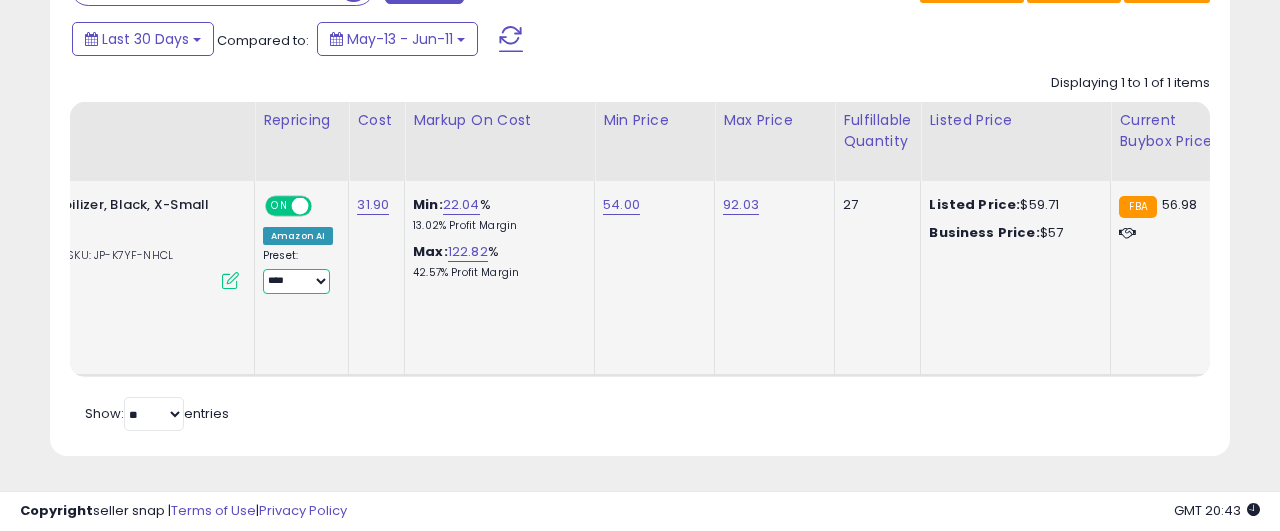 click on "**********" at bounding box center (296, 281) 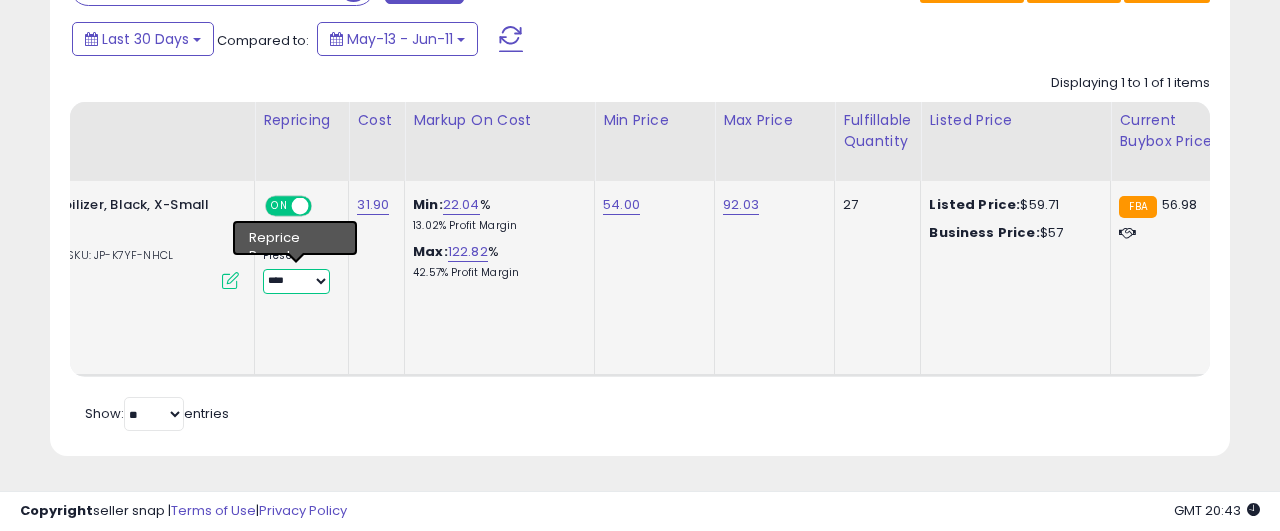 select on "********" 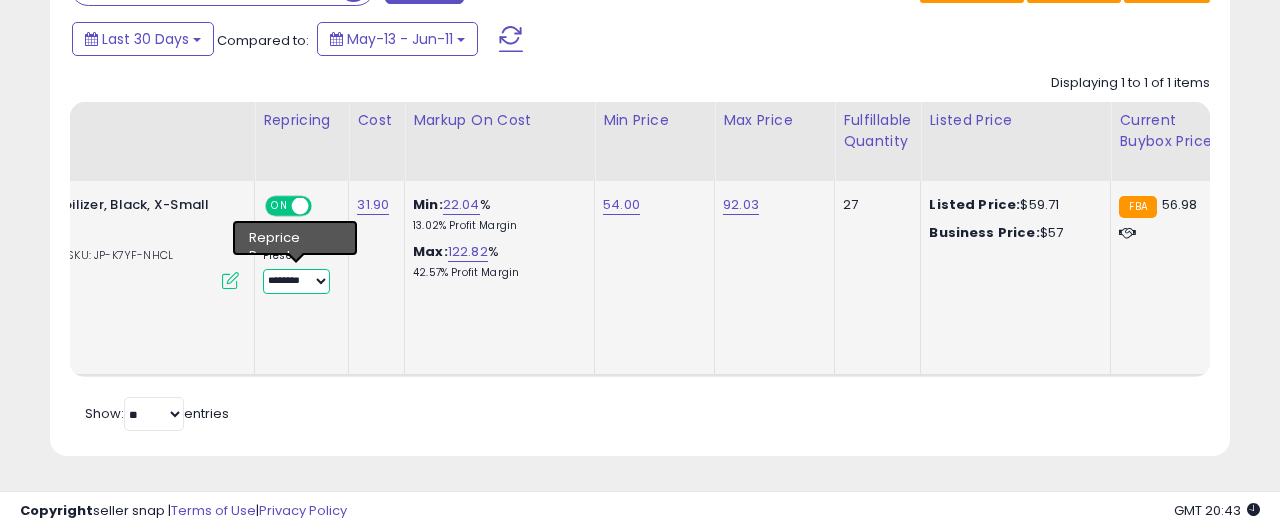 click on "********" at bounding box center [0, 0] 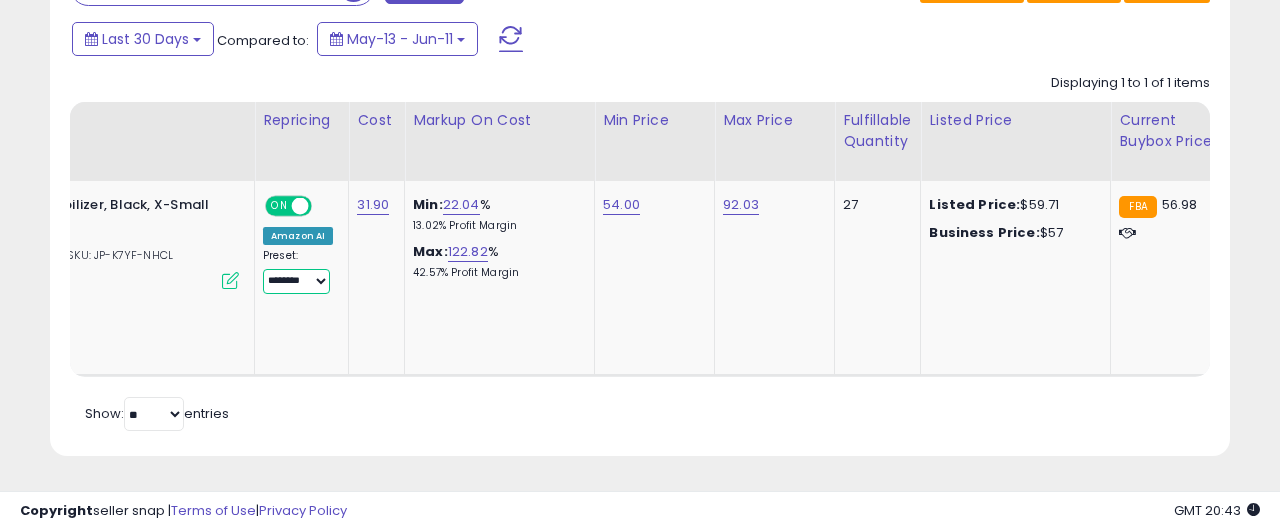 scroll, scrollTop: 818, scrollLeft: 0, axis: vertical 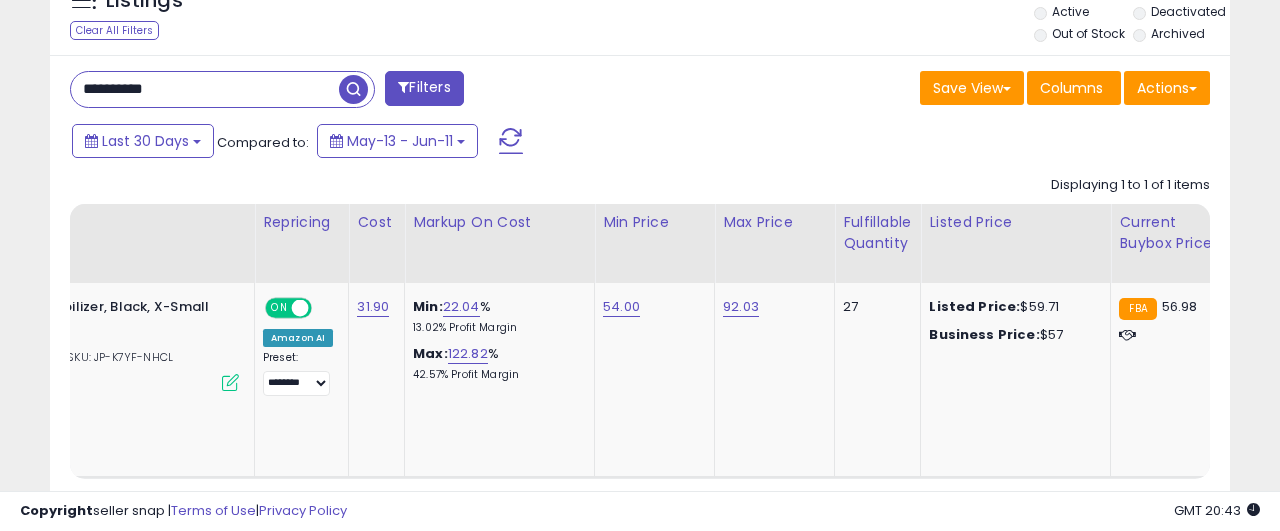 click on "**********" at bounding box center (205, 89) 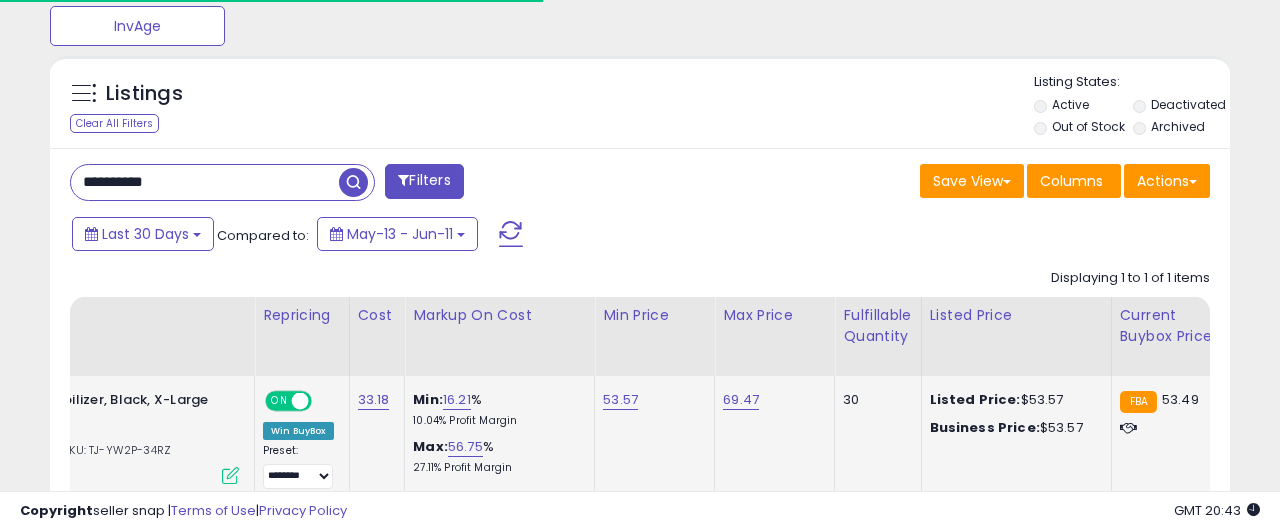 scroll, scrollTop: 920, scrollLeft: 0, axis: vertical 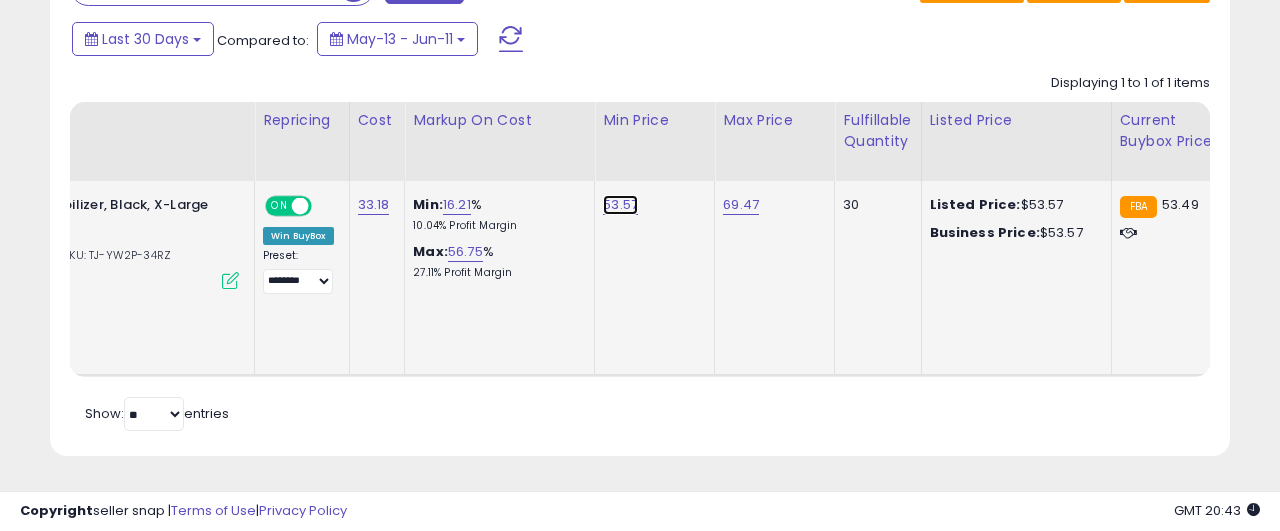click on "53.57" at bounding box center [620, 205] 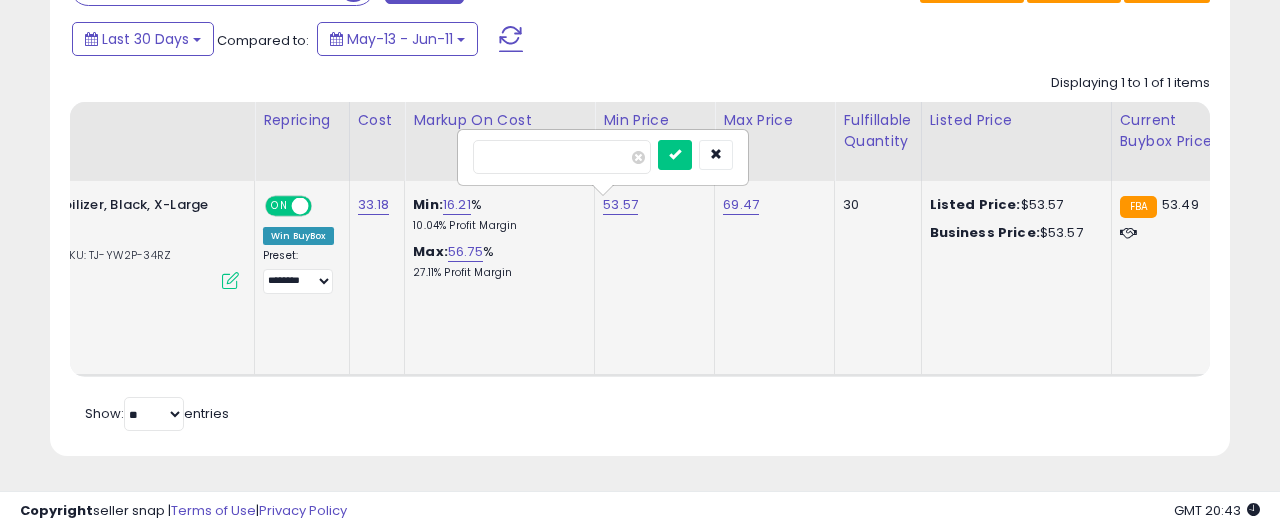 click on "*****" at bounding box center [562, 157] 